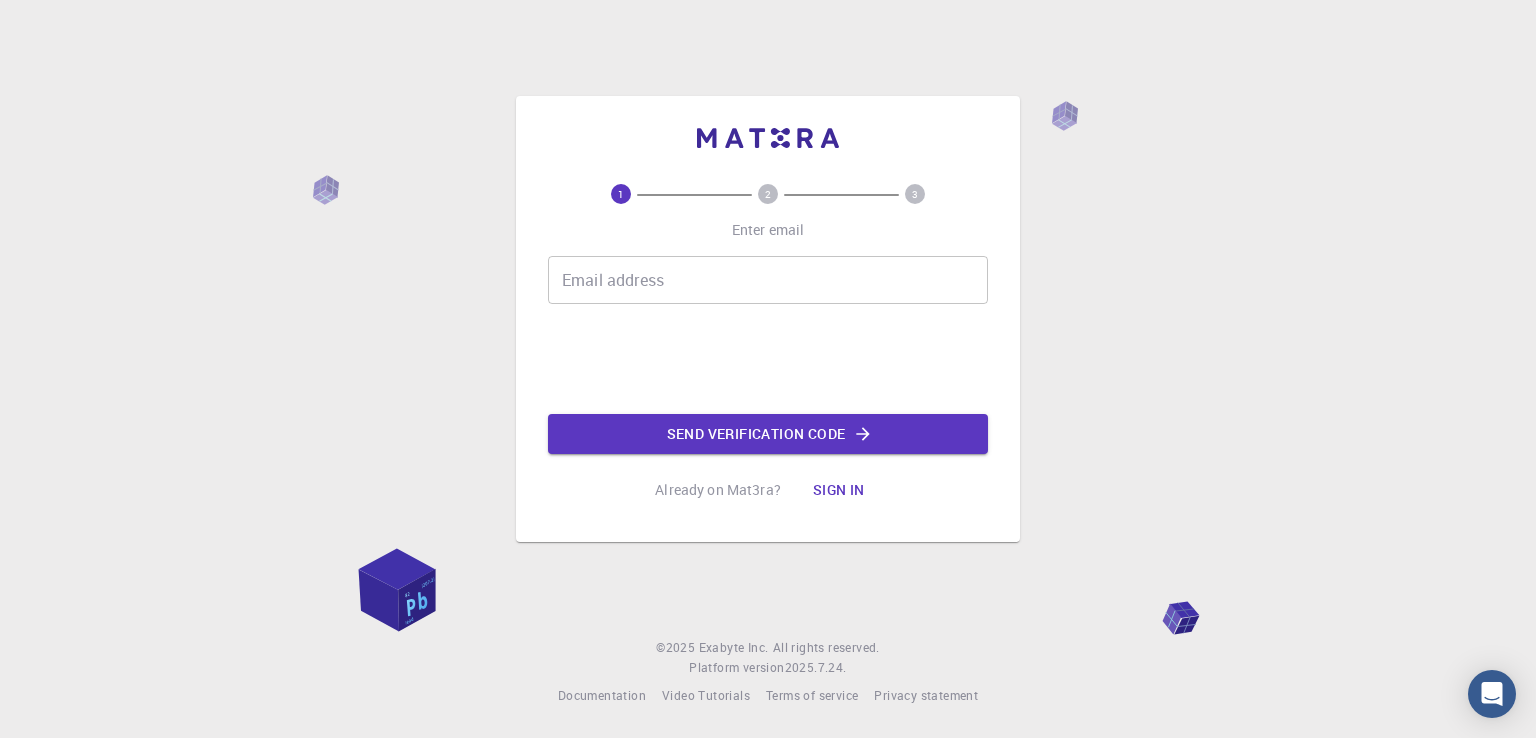 scroll, scrollTop: 0, scrollLeft: 0, axis: both 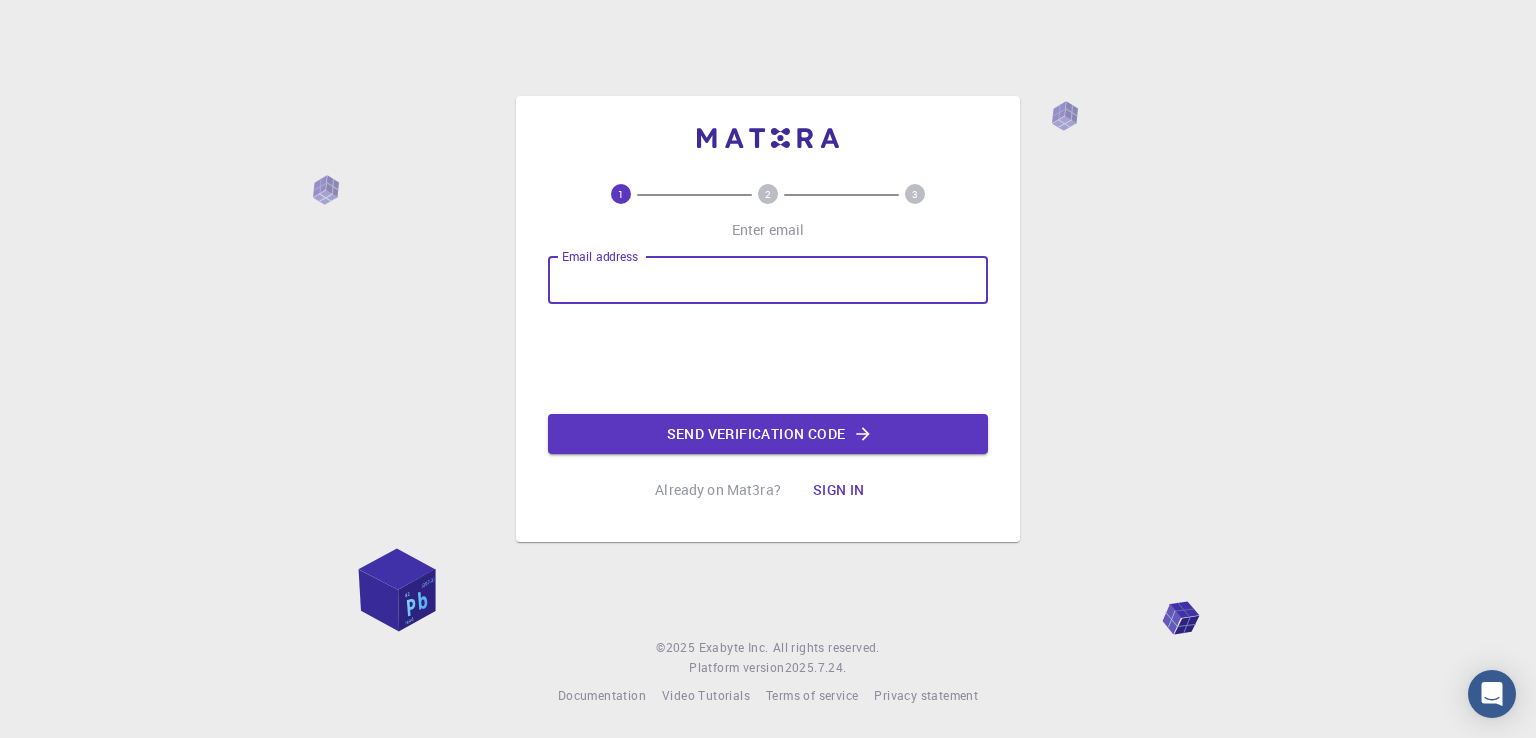 type on "[EMAIL]" 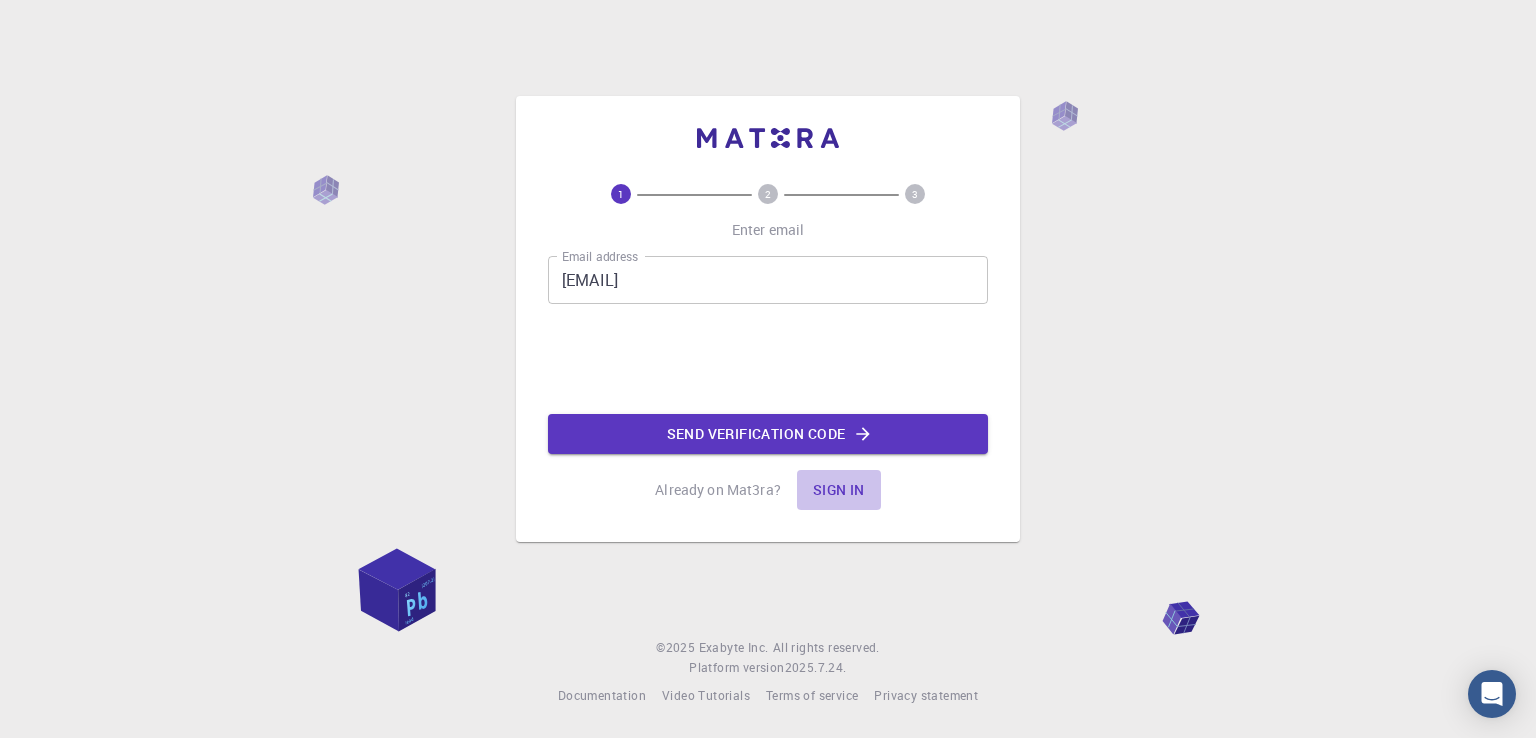 click on "Sign in" at bounding box center (839, 490) 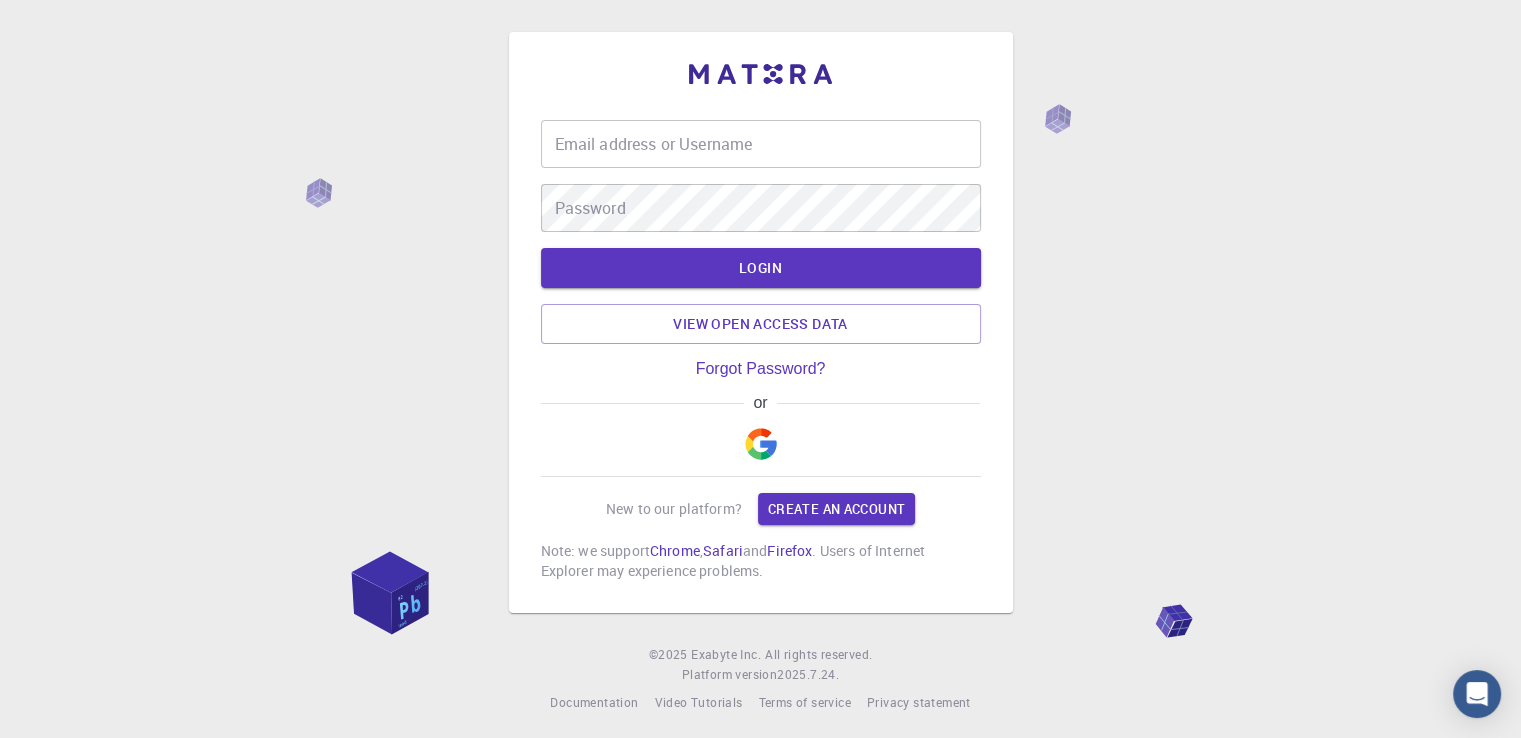 click on "Email address or Username" at bounding box center (761, 144) 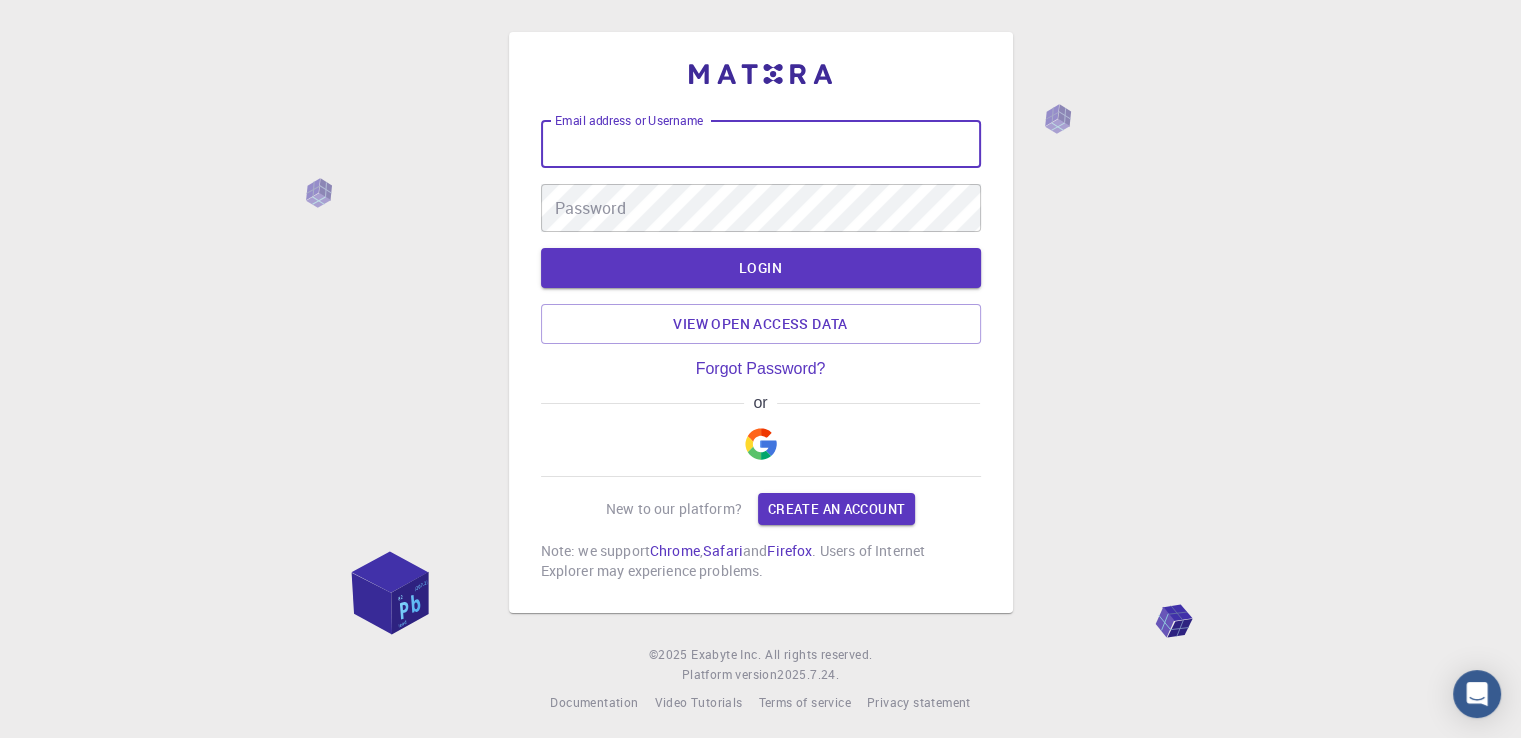 click on "Email address or Username" at bounding box center (761, 144) 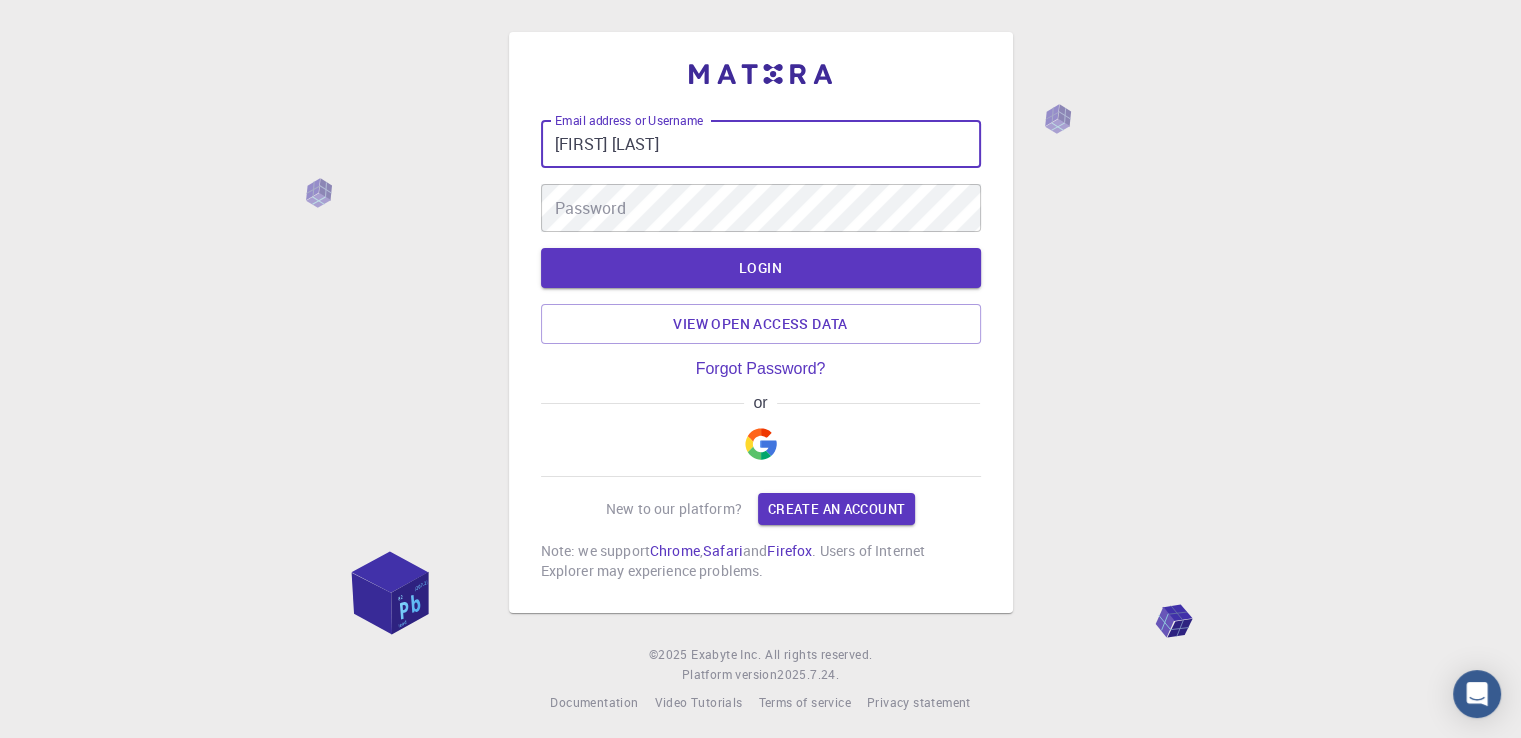 type on "[FIRST] [LAST]" 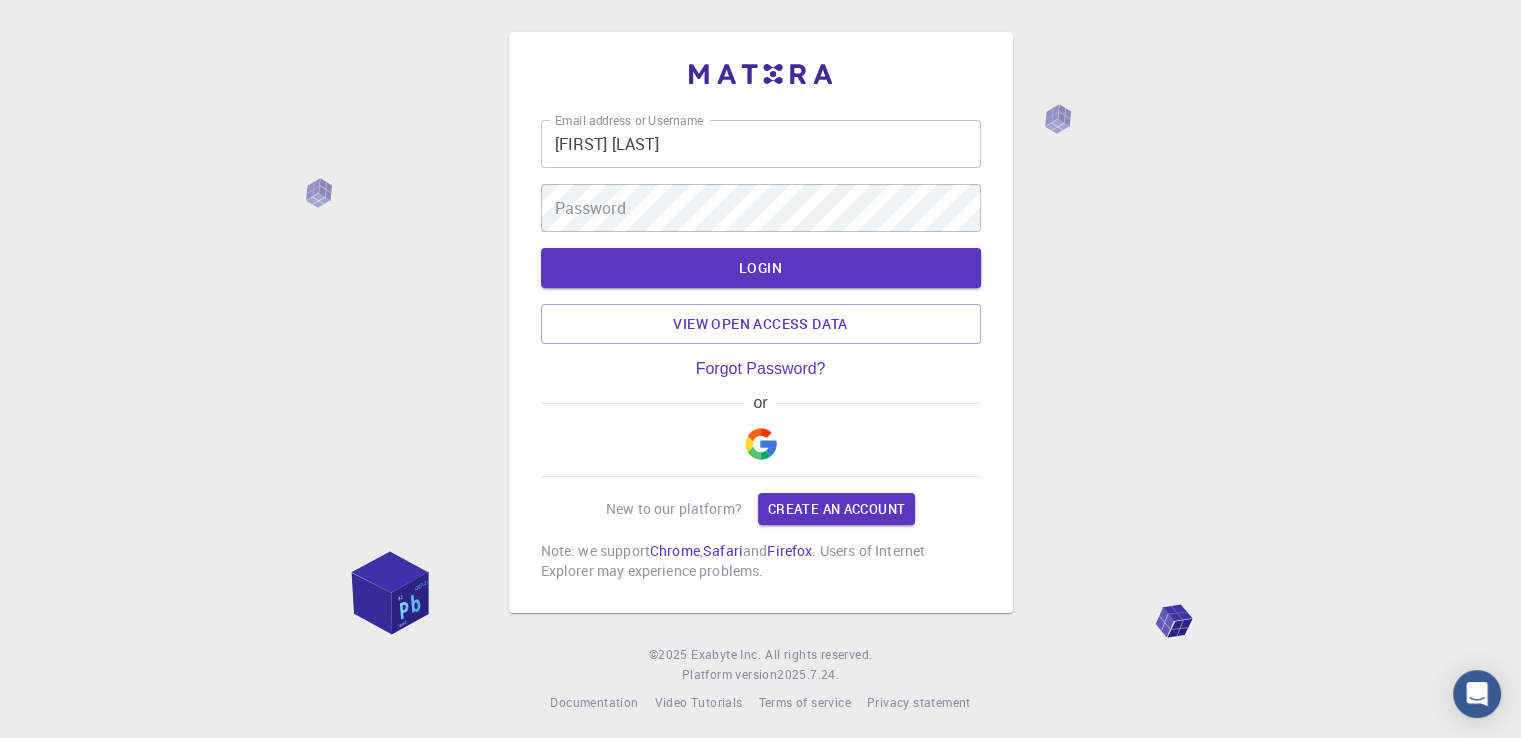 click on "New to our platform?" at bounding box center (674, 509) 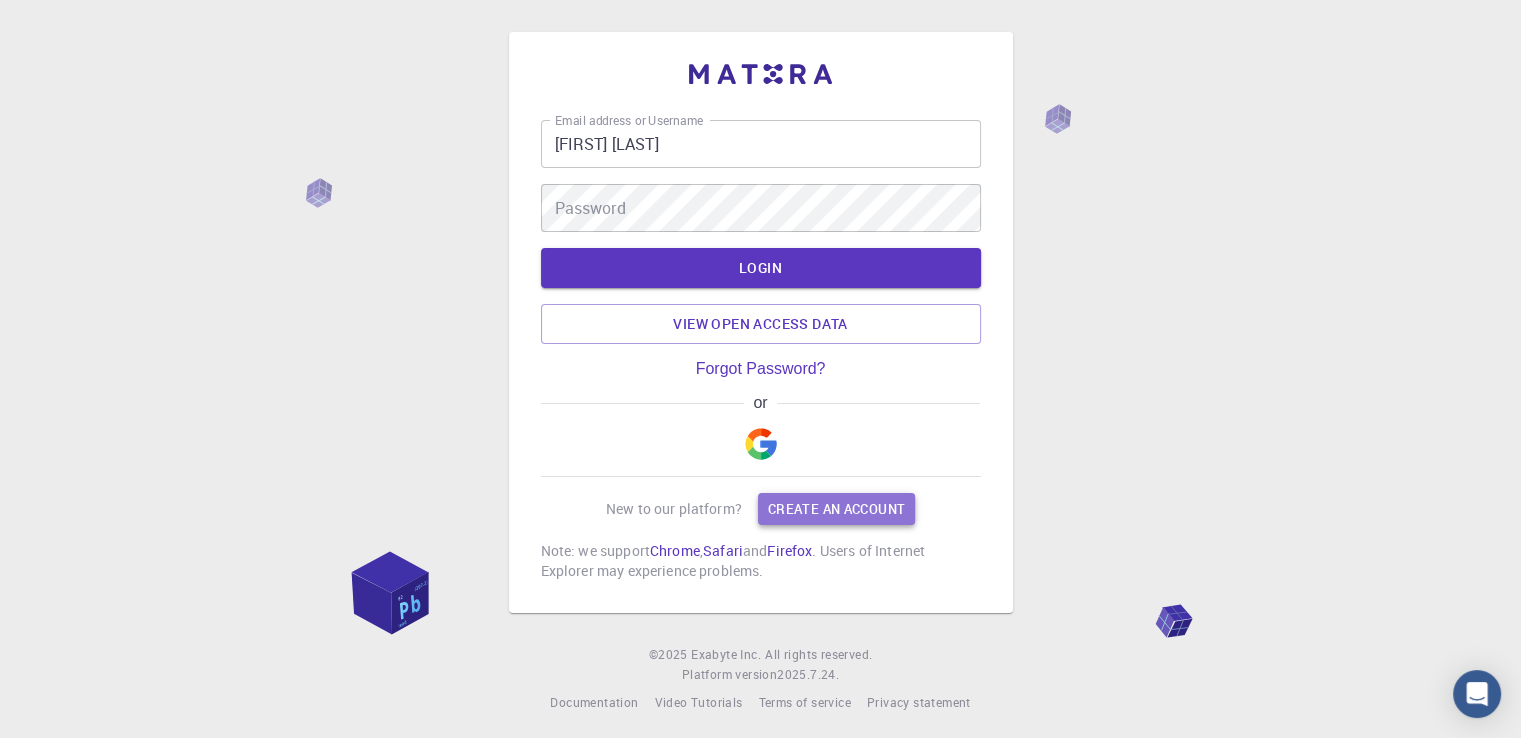 click on "Create an account" at bounding box center (836, 509) 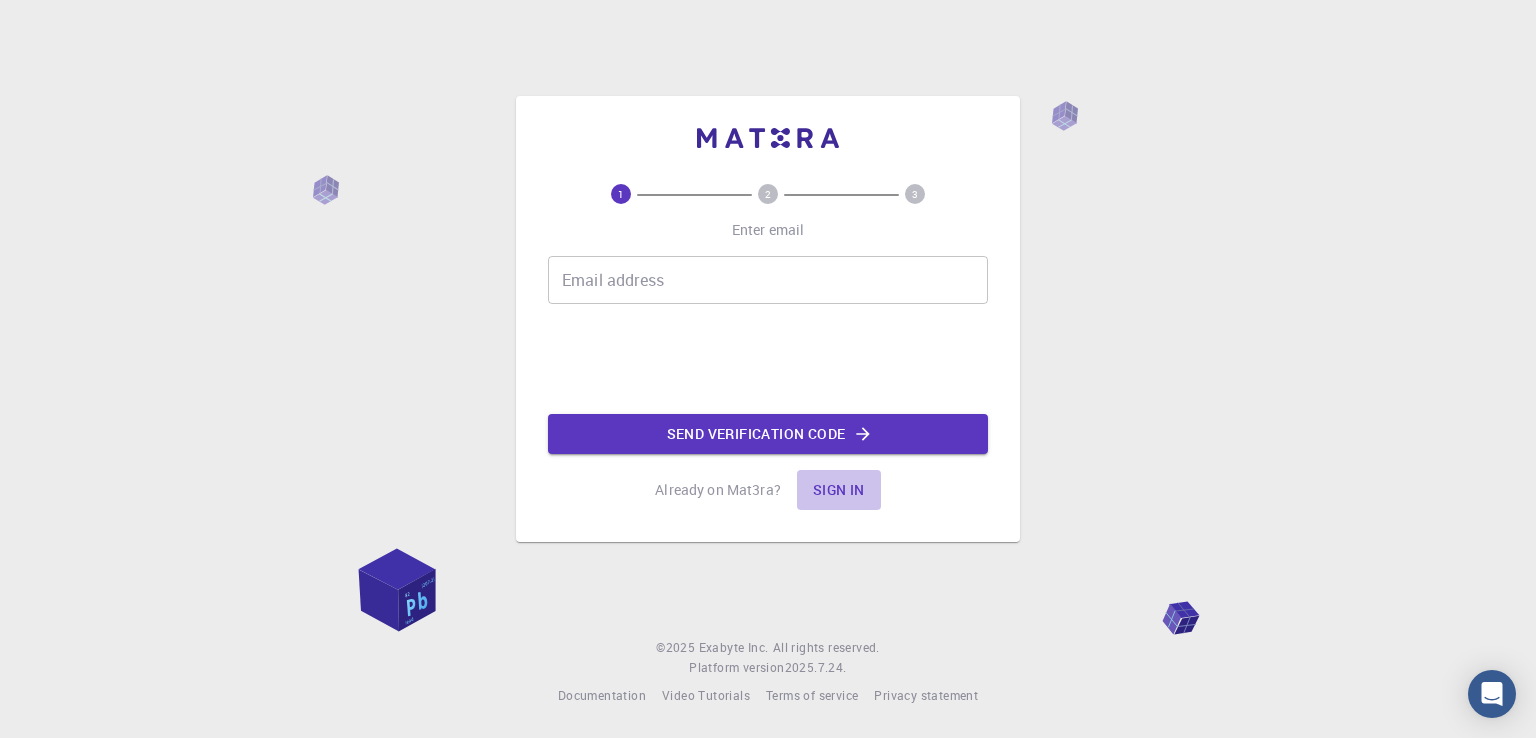 click on "Sign in" at bounding box center (839, 490) 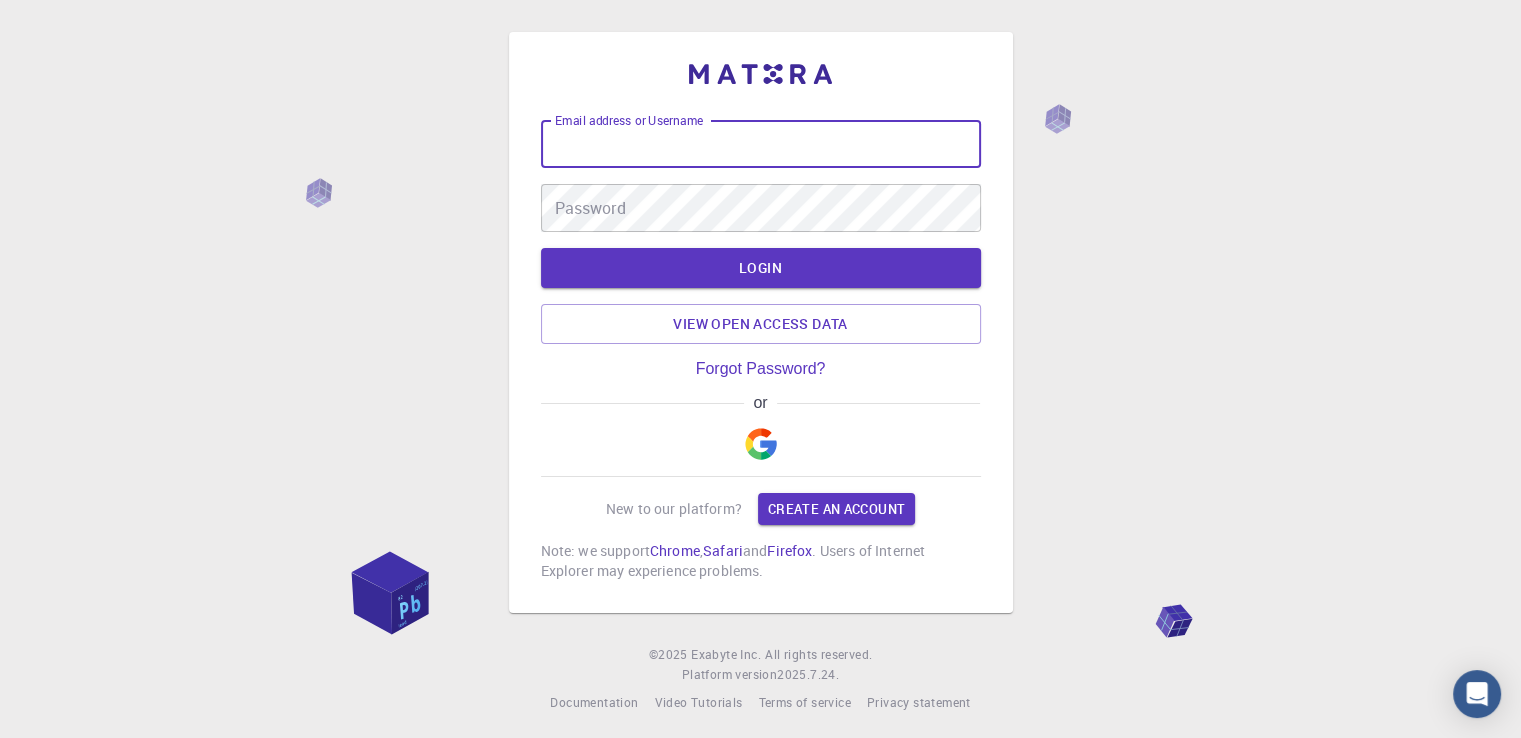 click on "Email address or Username" at bounding box center [761, 144] 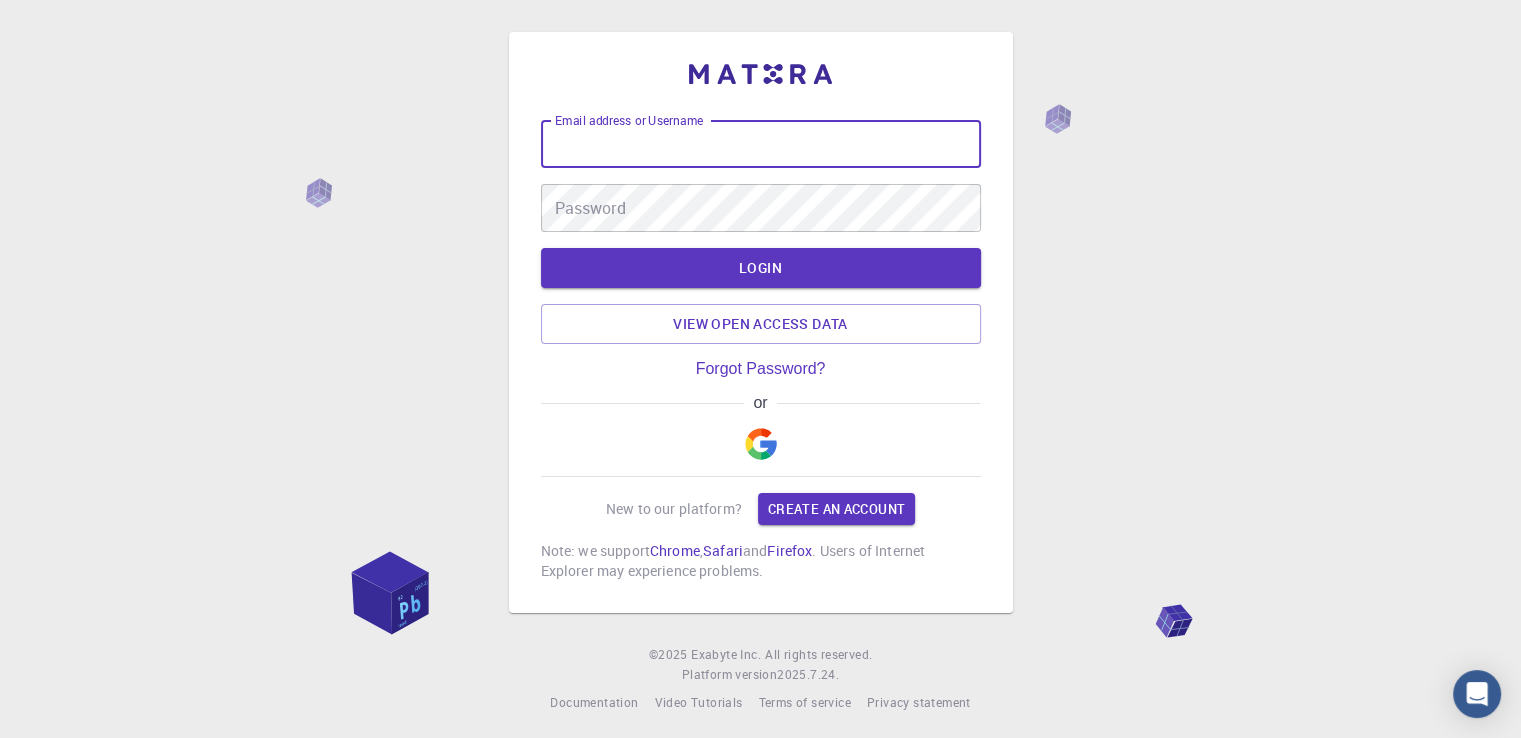 type on "[FIRST] [LAST]" 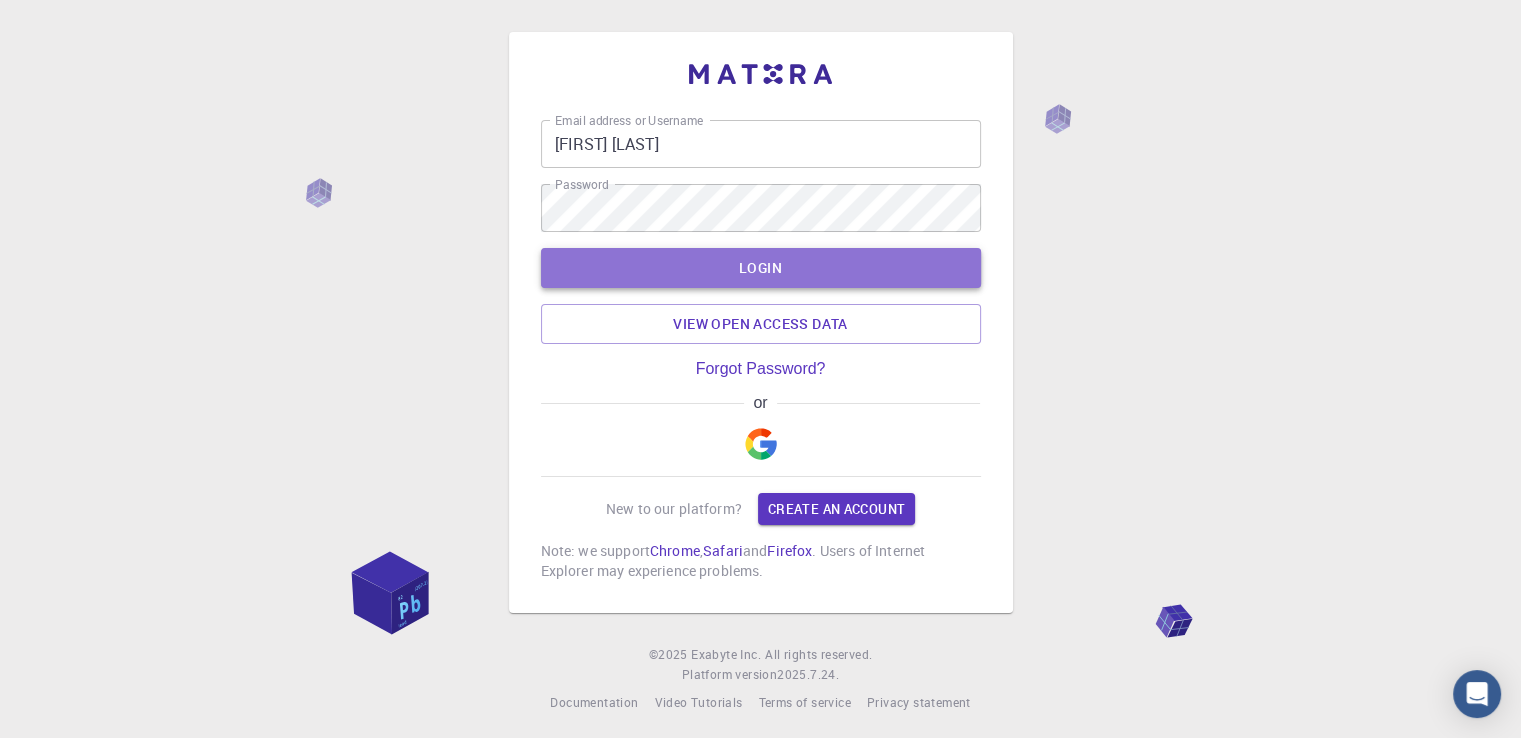 click on "LOGIN" at bounding box center (761, 268) 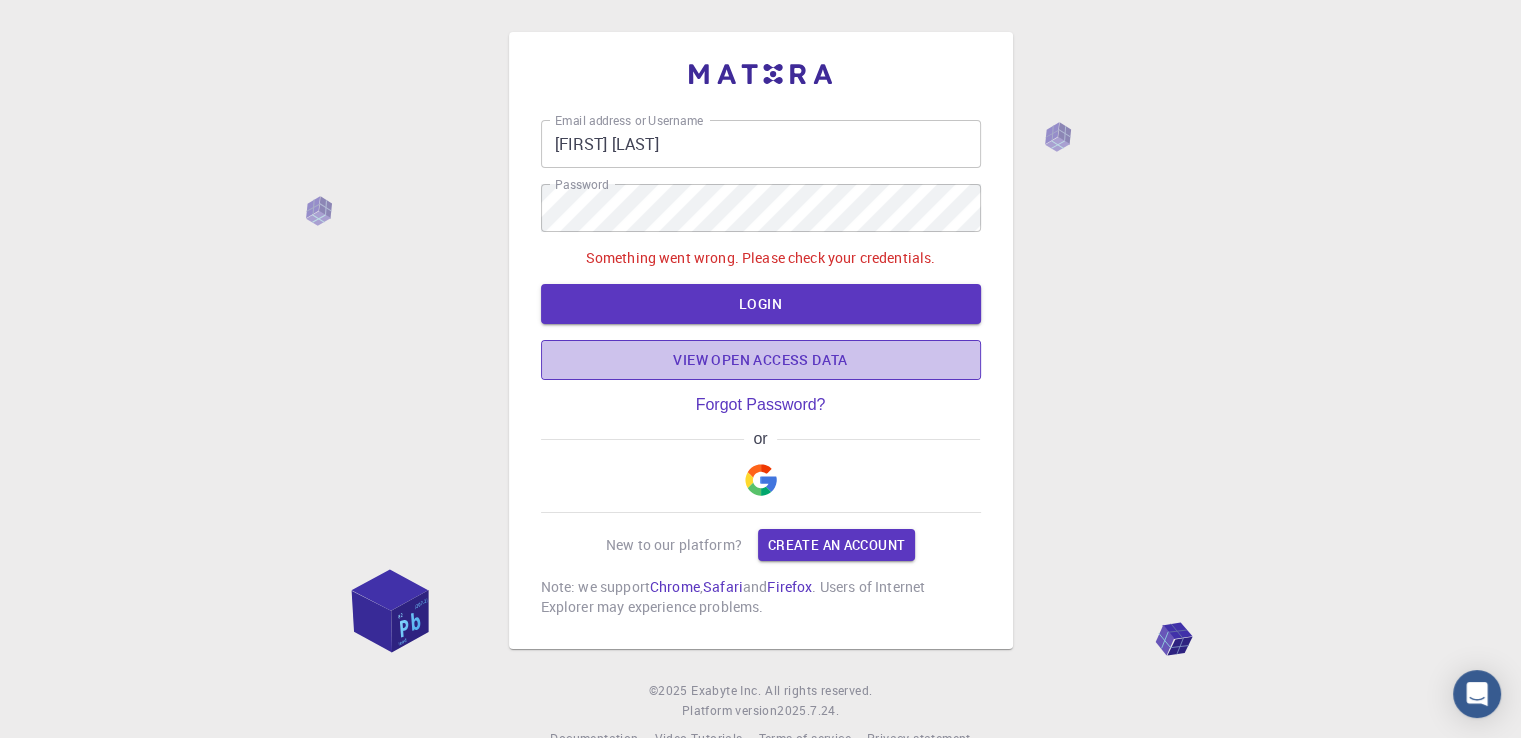 click on "View open access data" at bounding box center (761, 360) 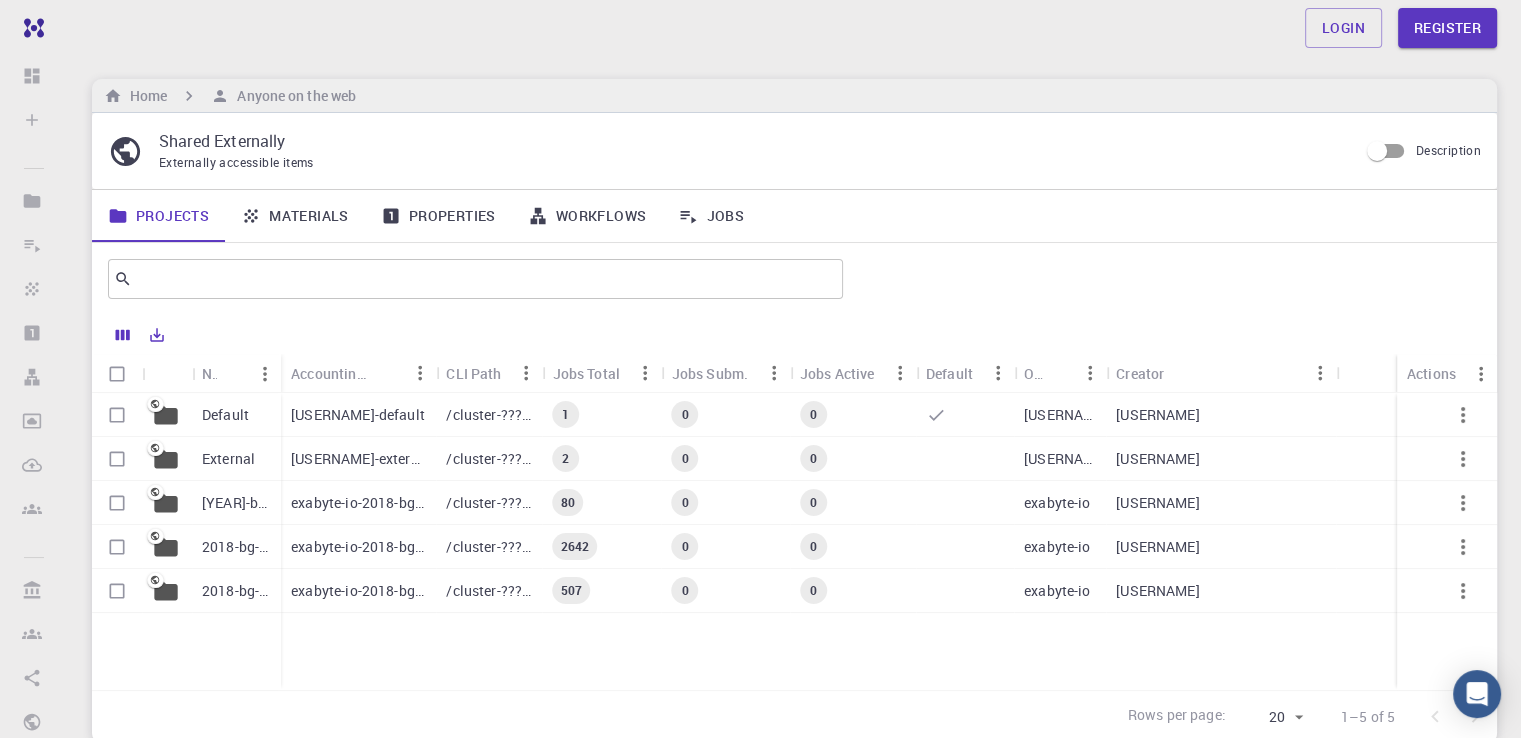 click on "[USERNAME]-external" at bounding box center (358, 459) 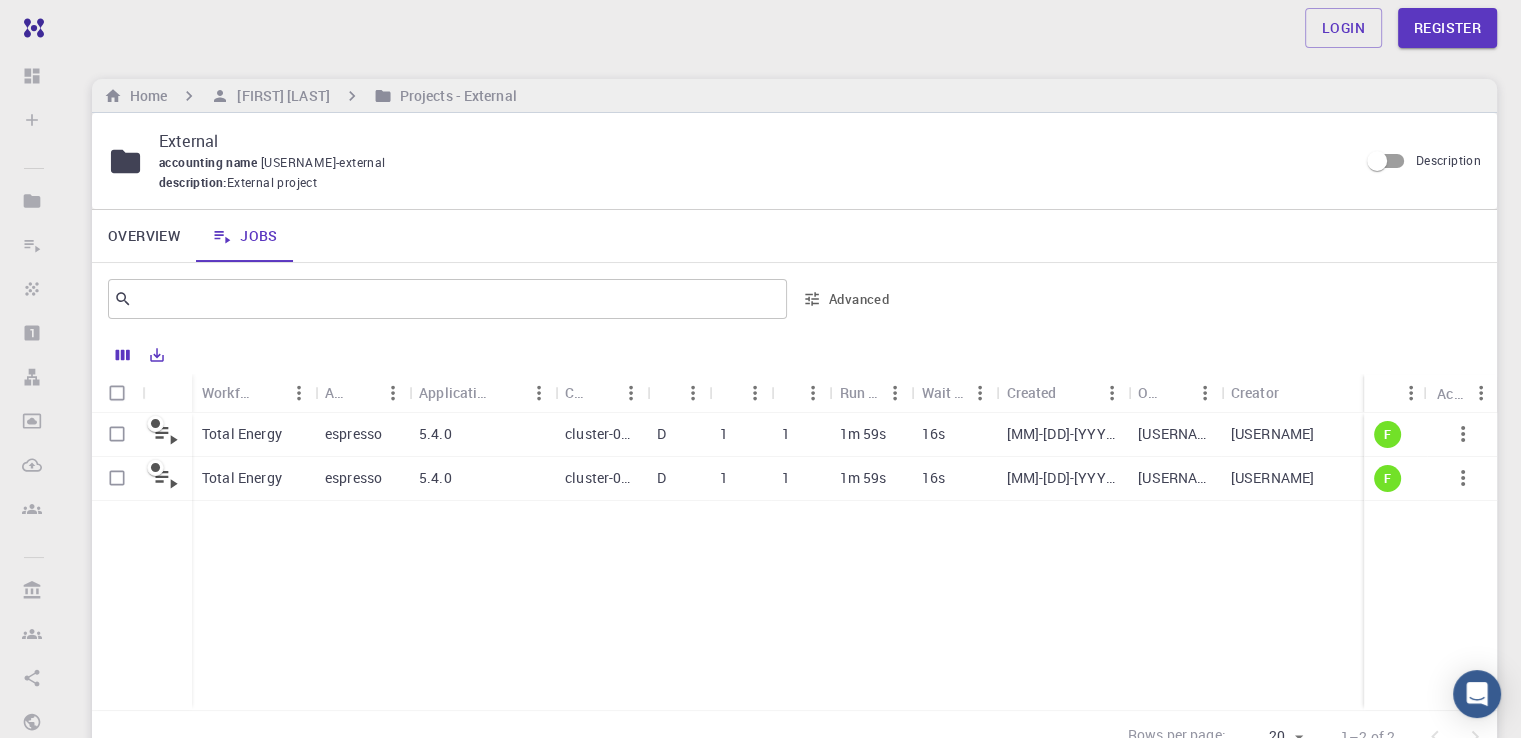 click on "Total Energy" at bounding box center (242, 434) 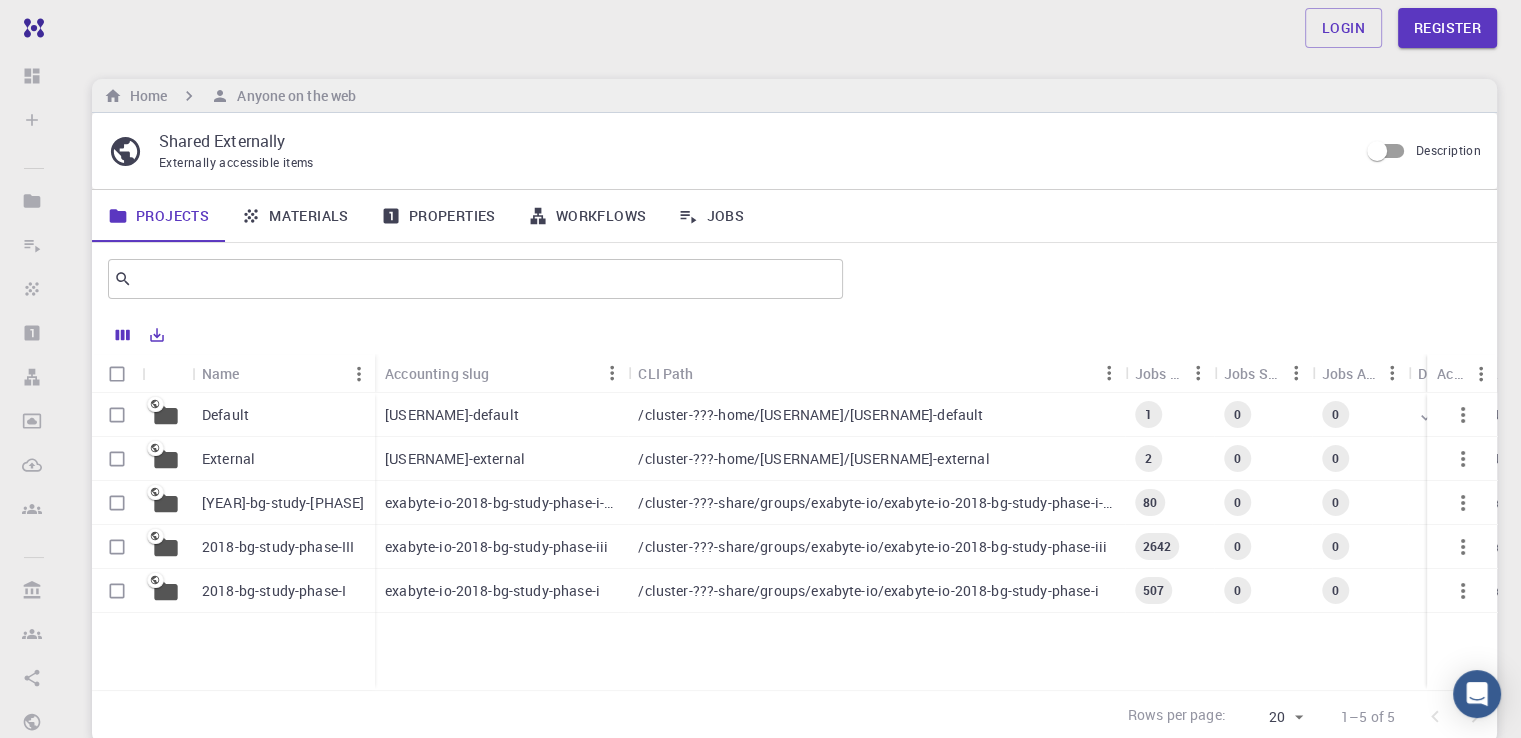click on "Materials" at bounding box center [295, 216] 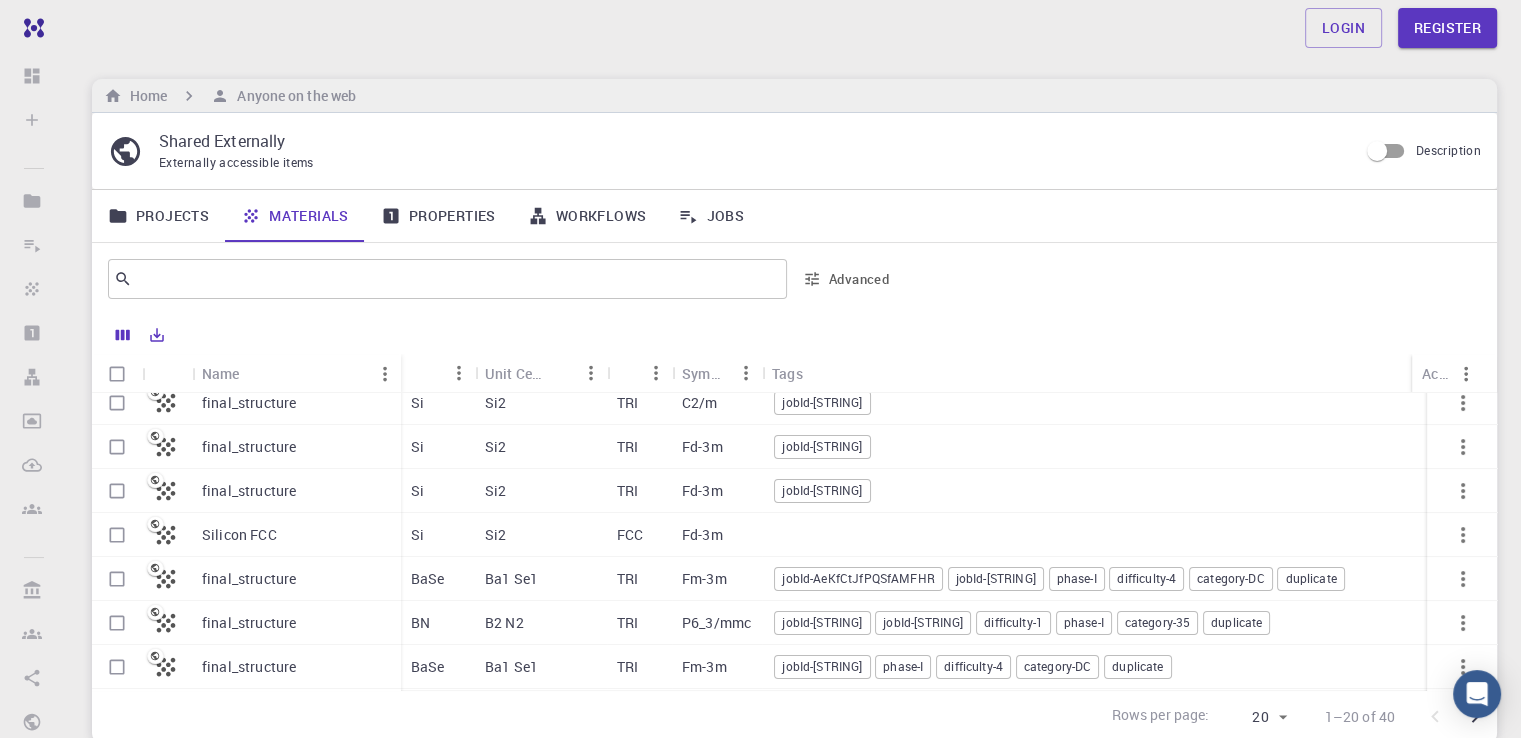 scroll, scrollTop: 0, scrollLeft: 0, axis: both 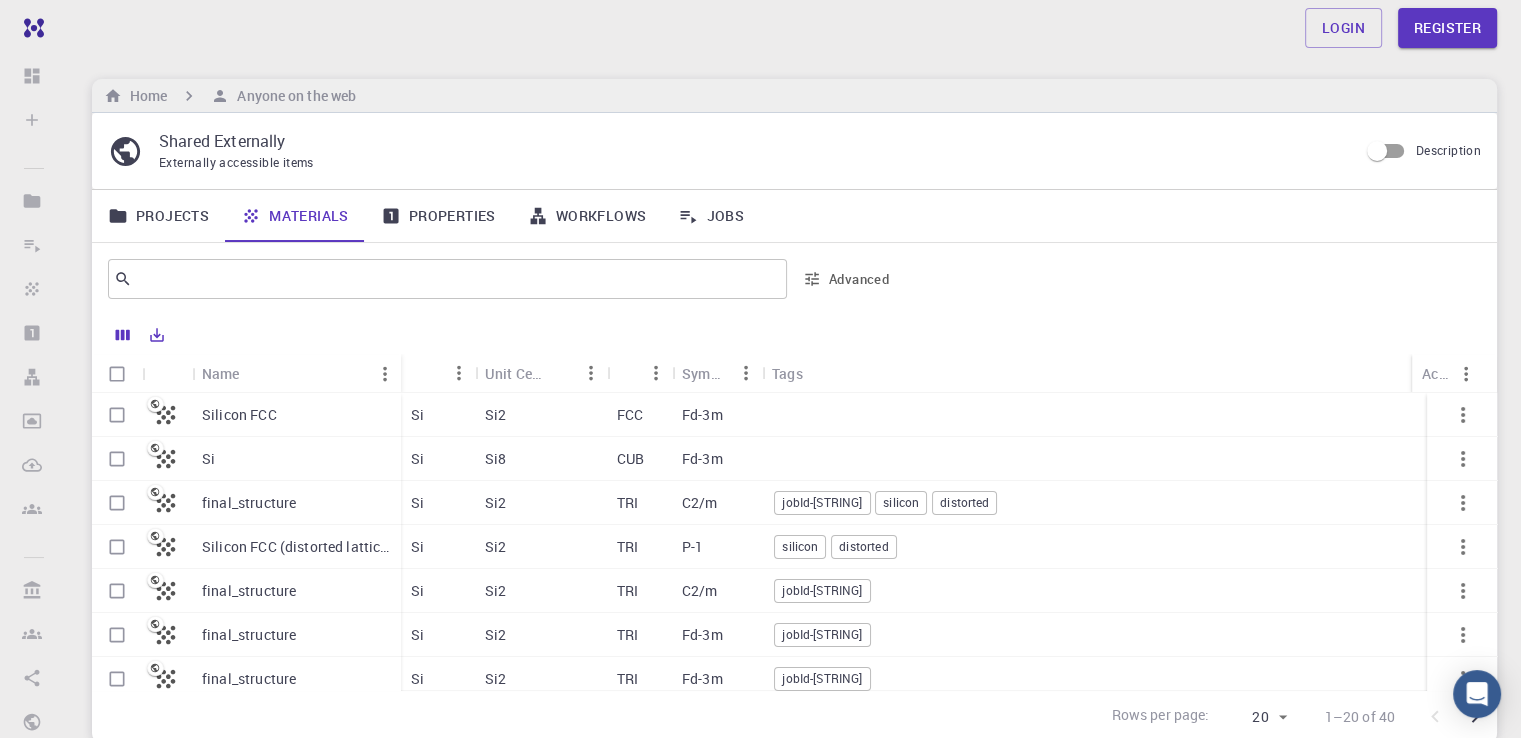 drag, startPoint x: 1466, startPoint y: 351, endPoint x: 842, endPoint y: 381, distance: 624.72076 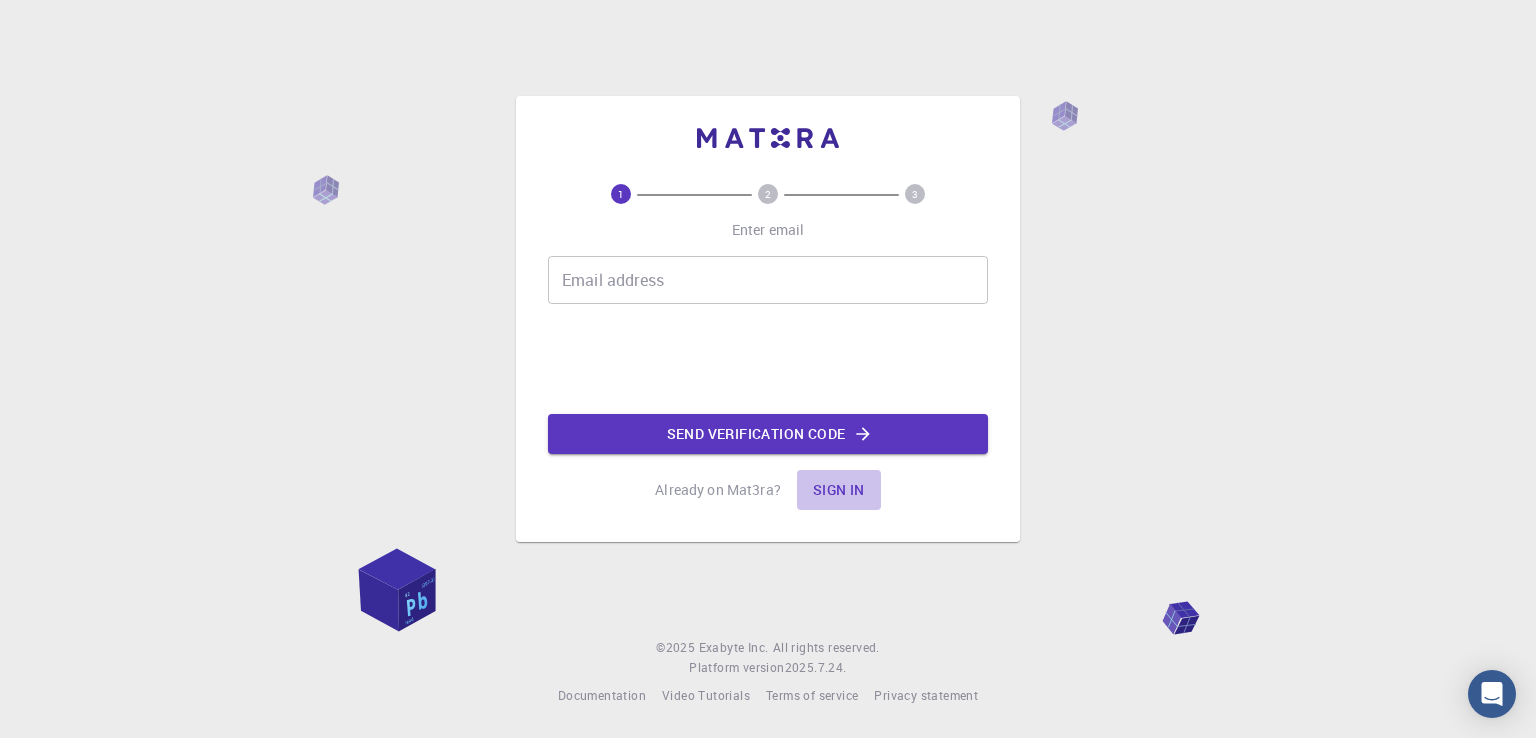 click on "Sign in" at bounding box center [839, 490] 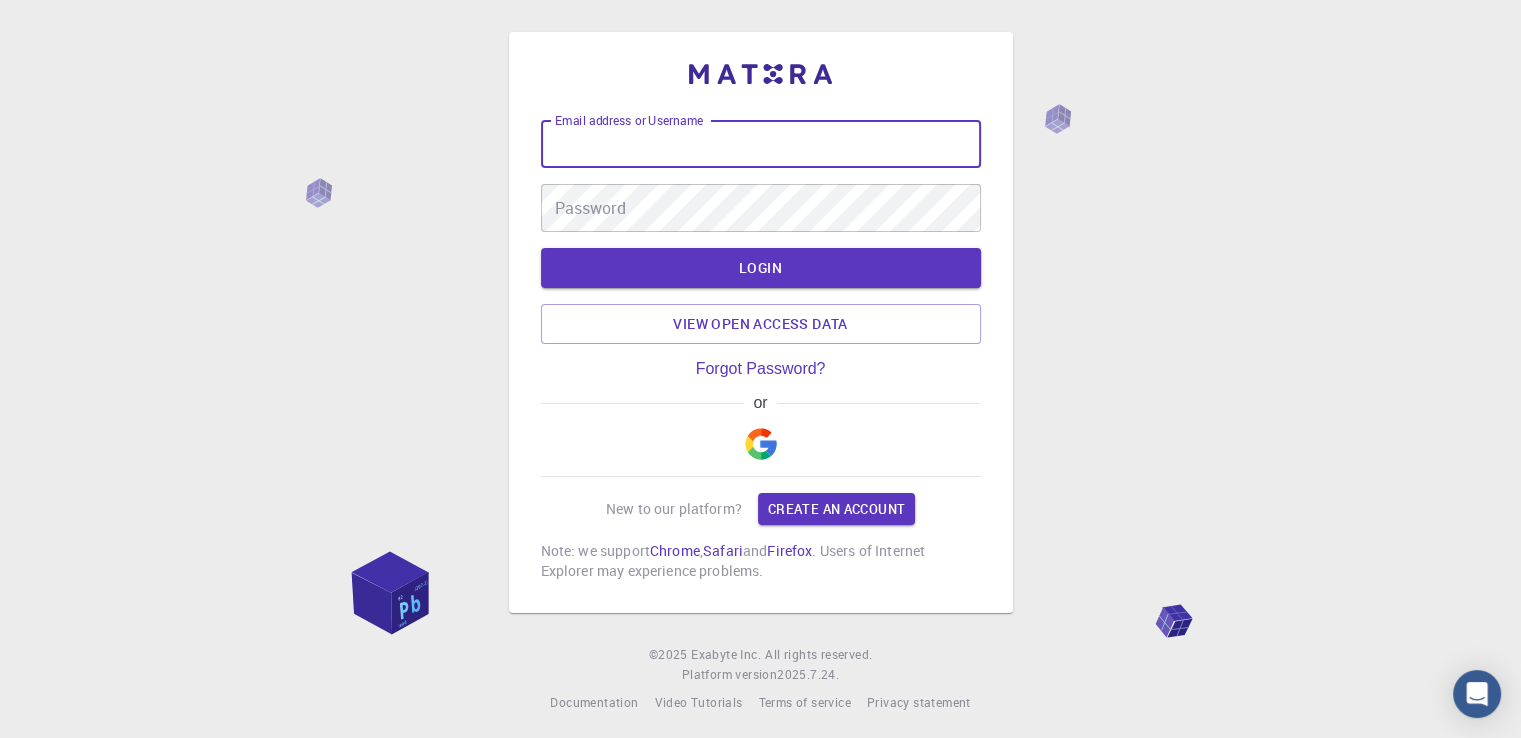 click on "Email address or Username" at bounding box center [761, 144] 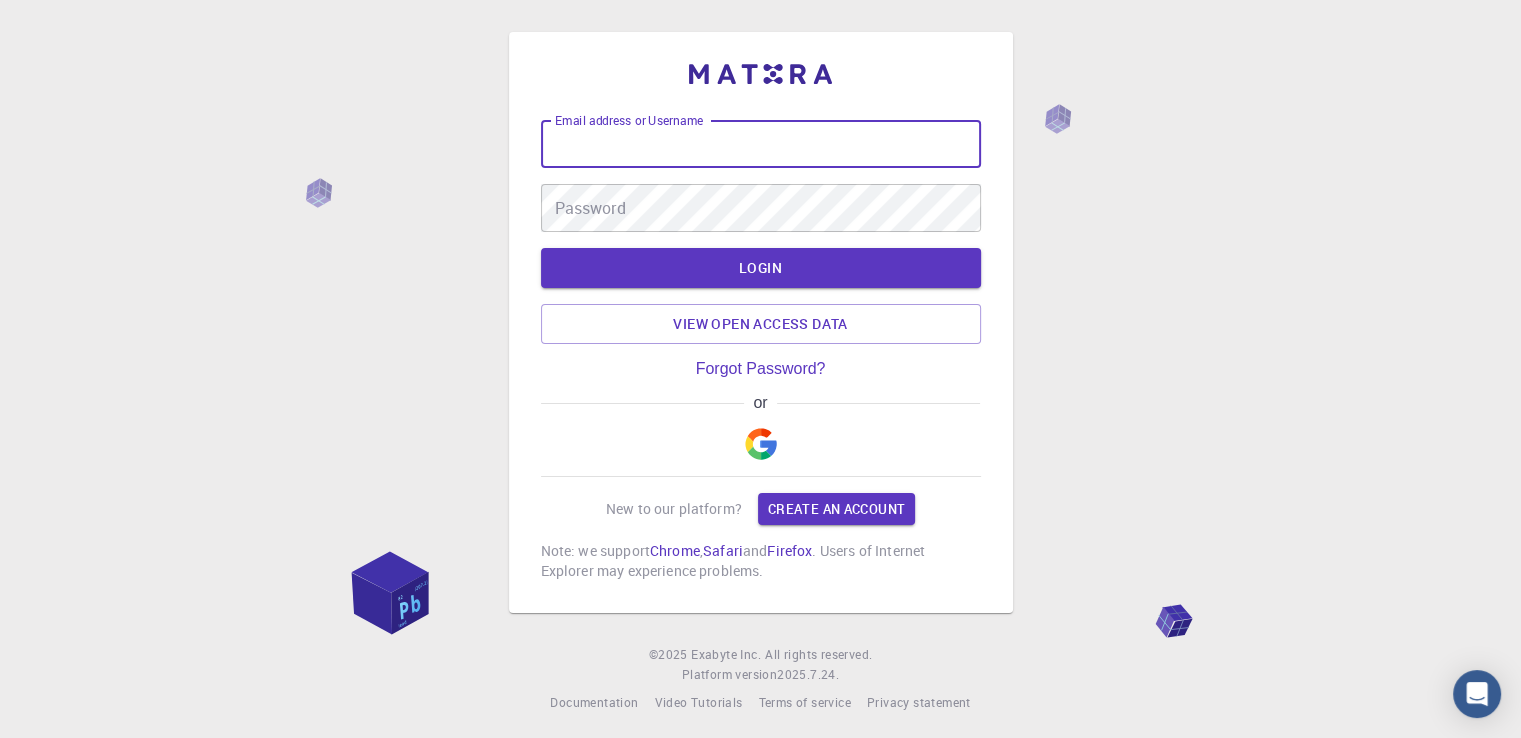 type on "[FIRST] [LAST]" 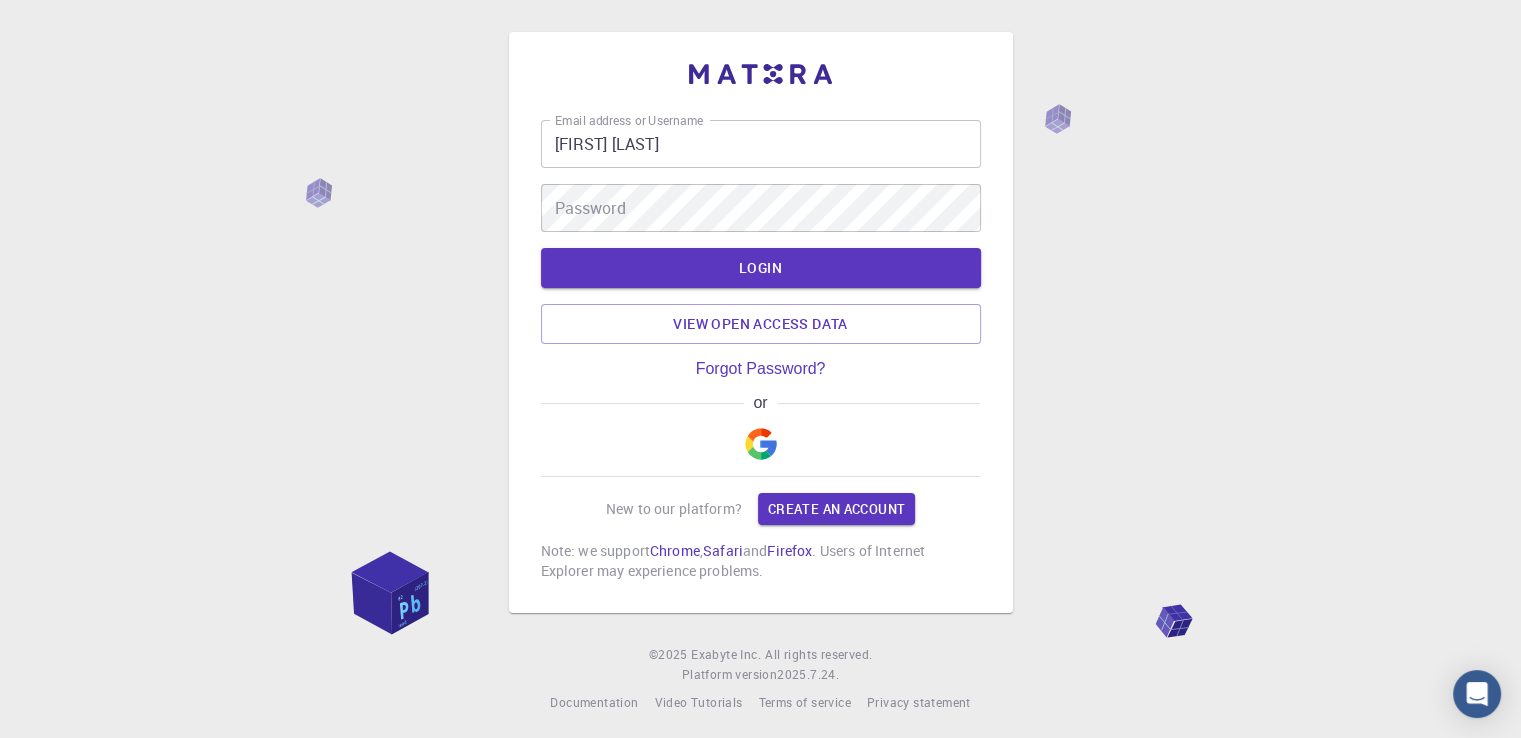 click on "New to our platform?" at bounding box center [674, 509] 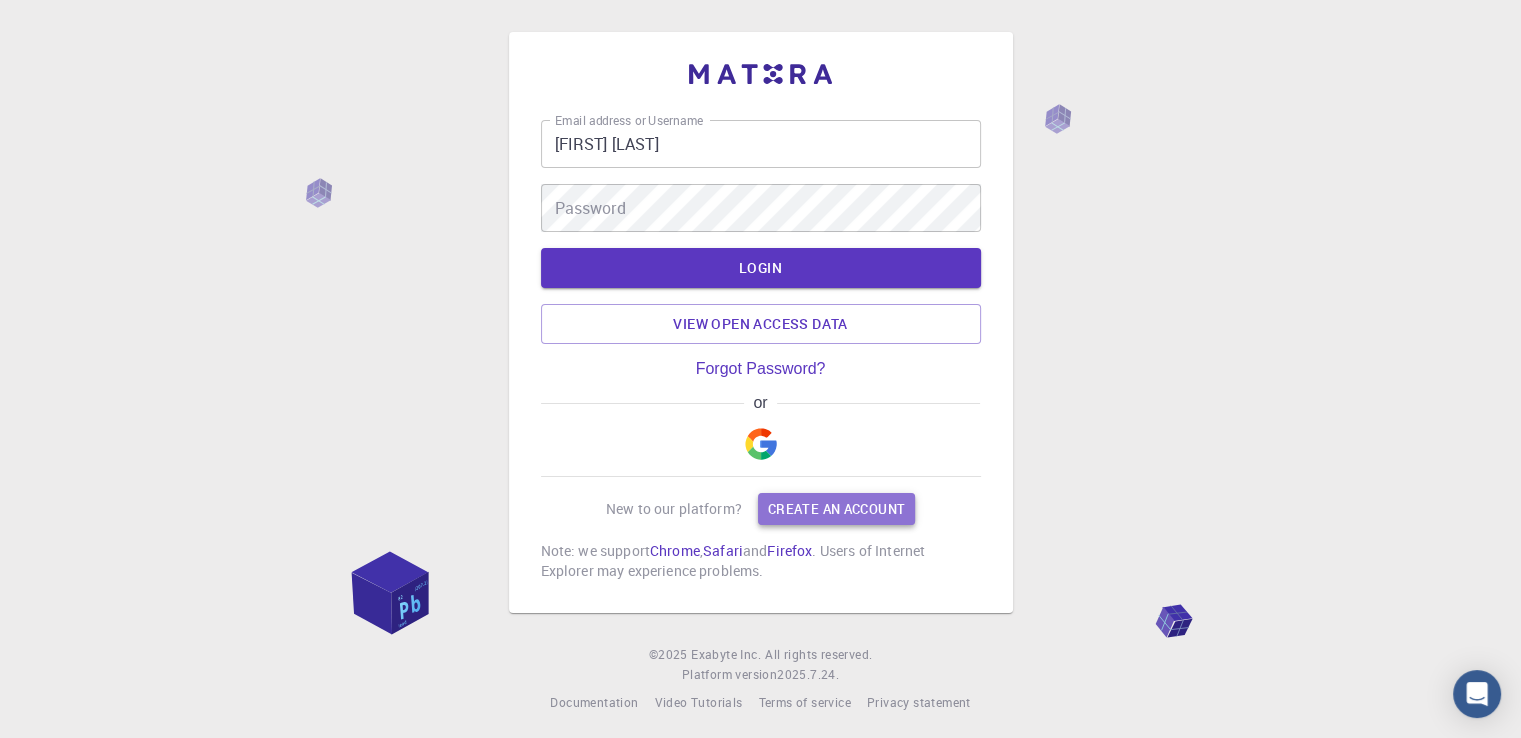 click on "Create an account" at bounding box center [836, 509] 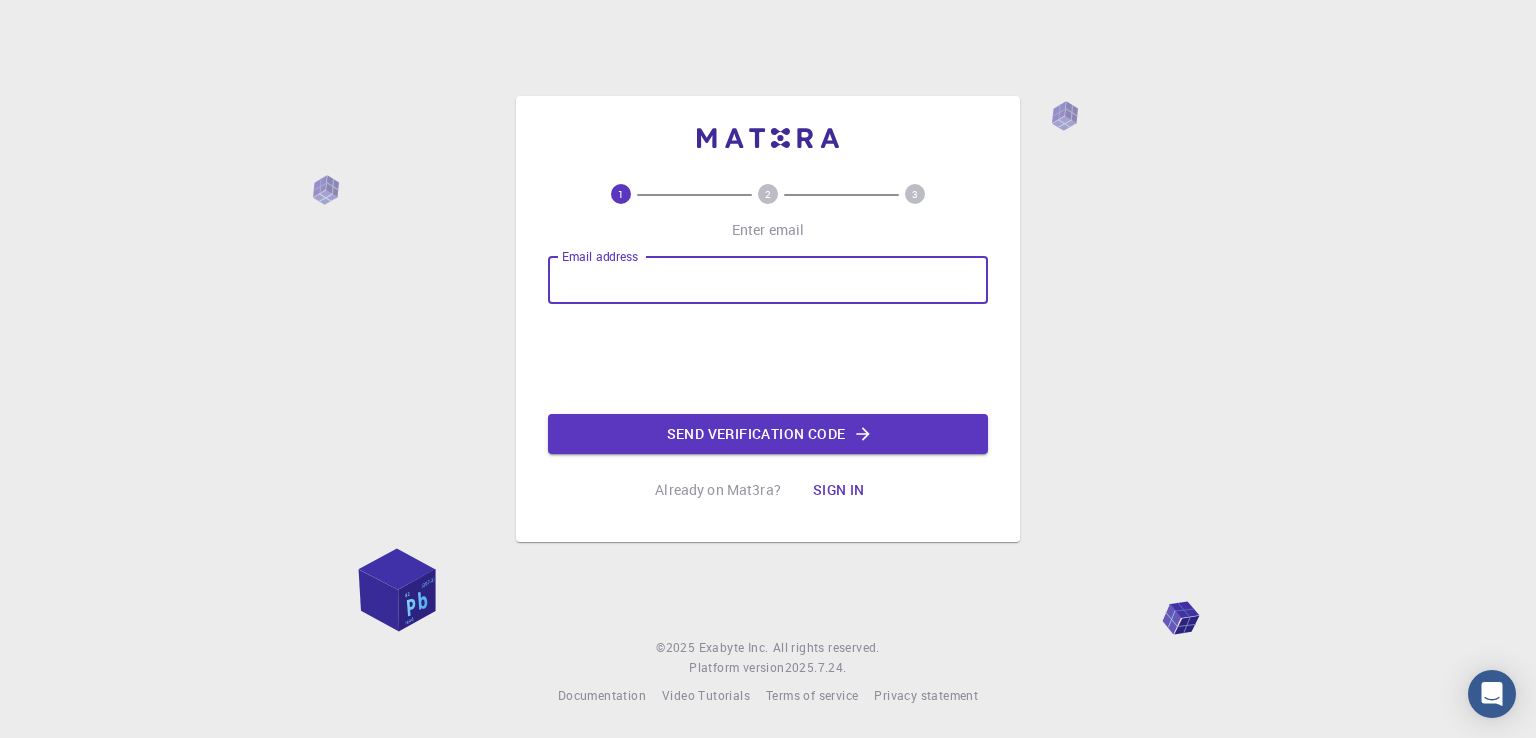 click on "Email address" at bounding box center [768, 280] 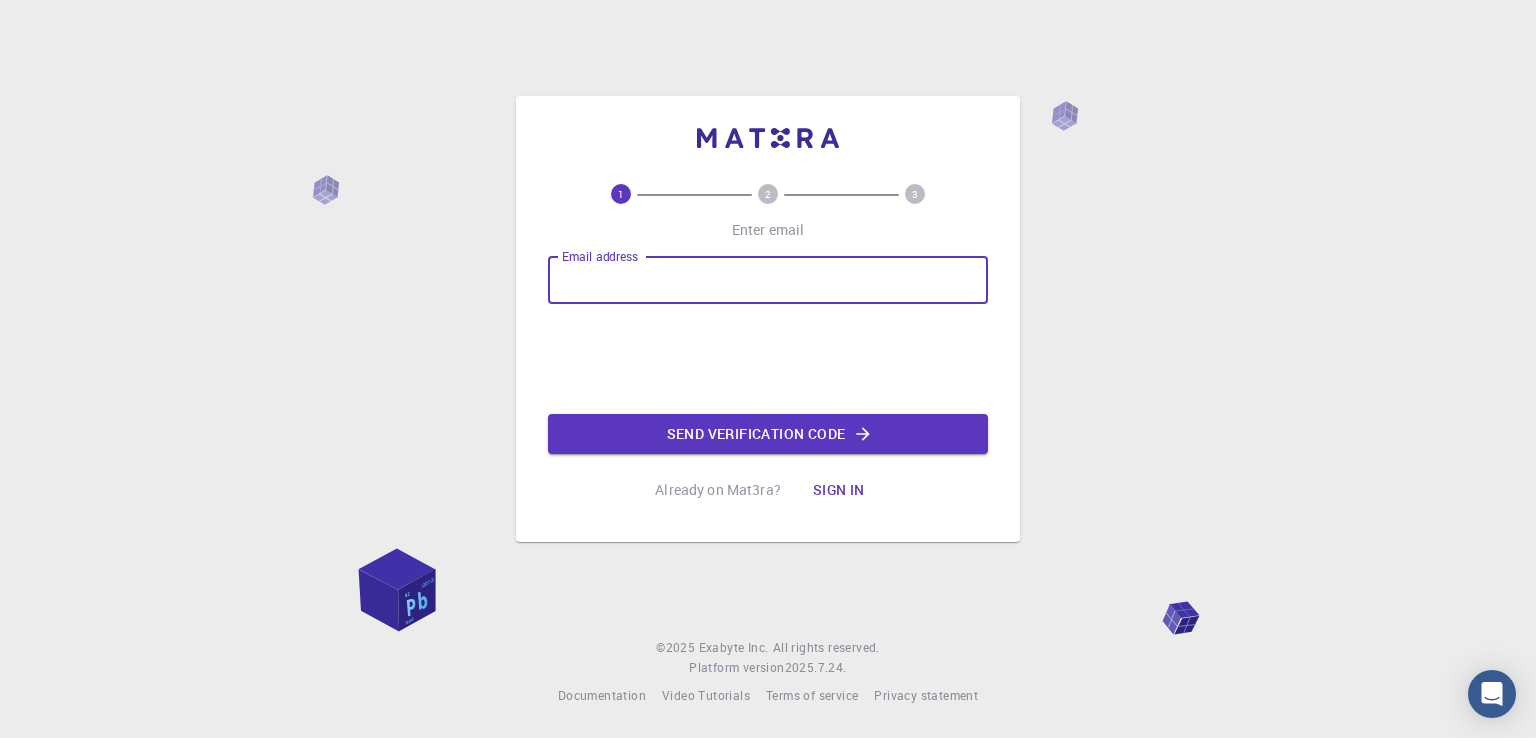 type on "[EMAIL]" 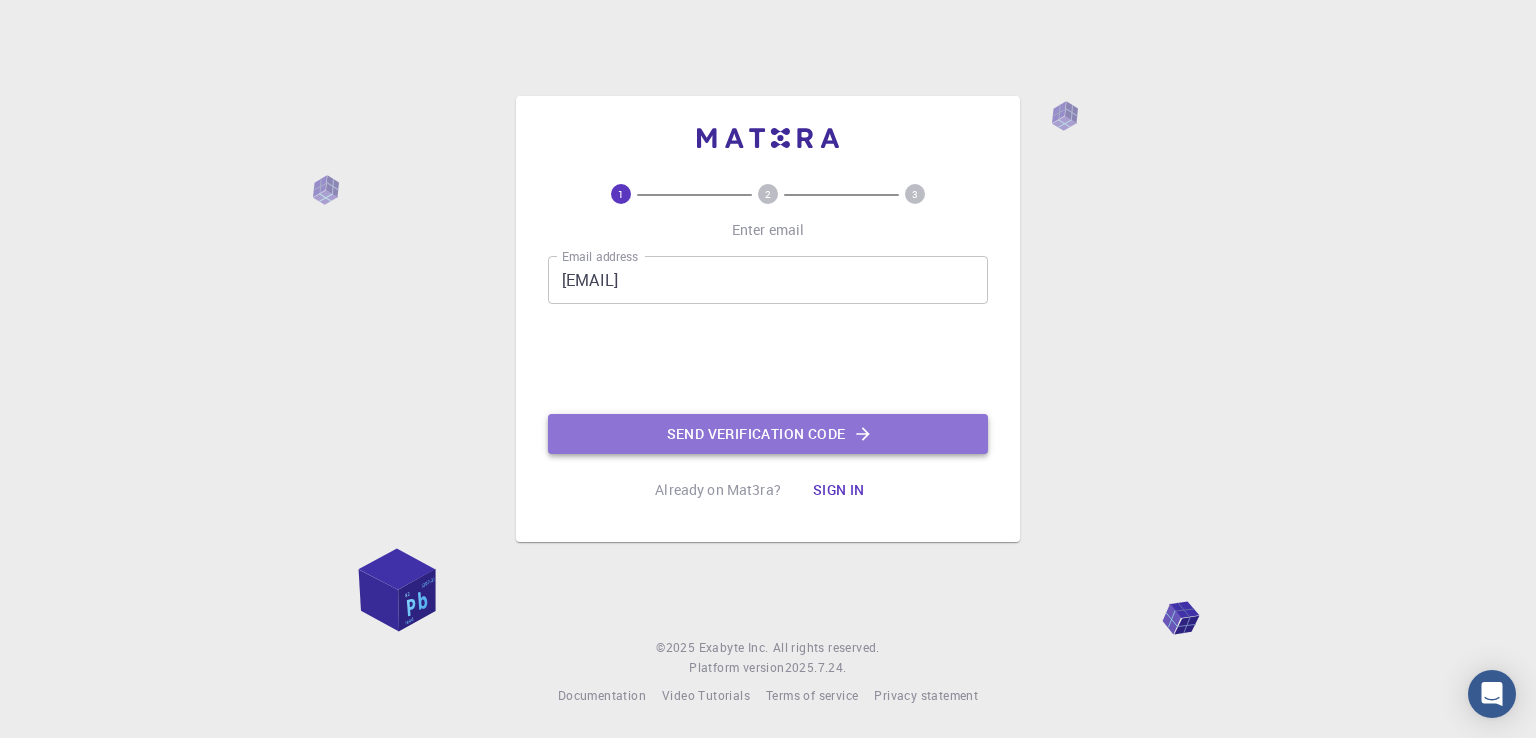 click on "Send verification code" 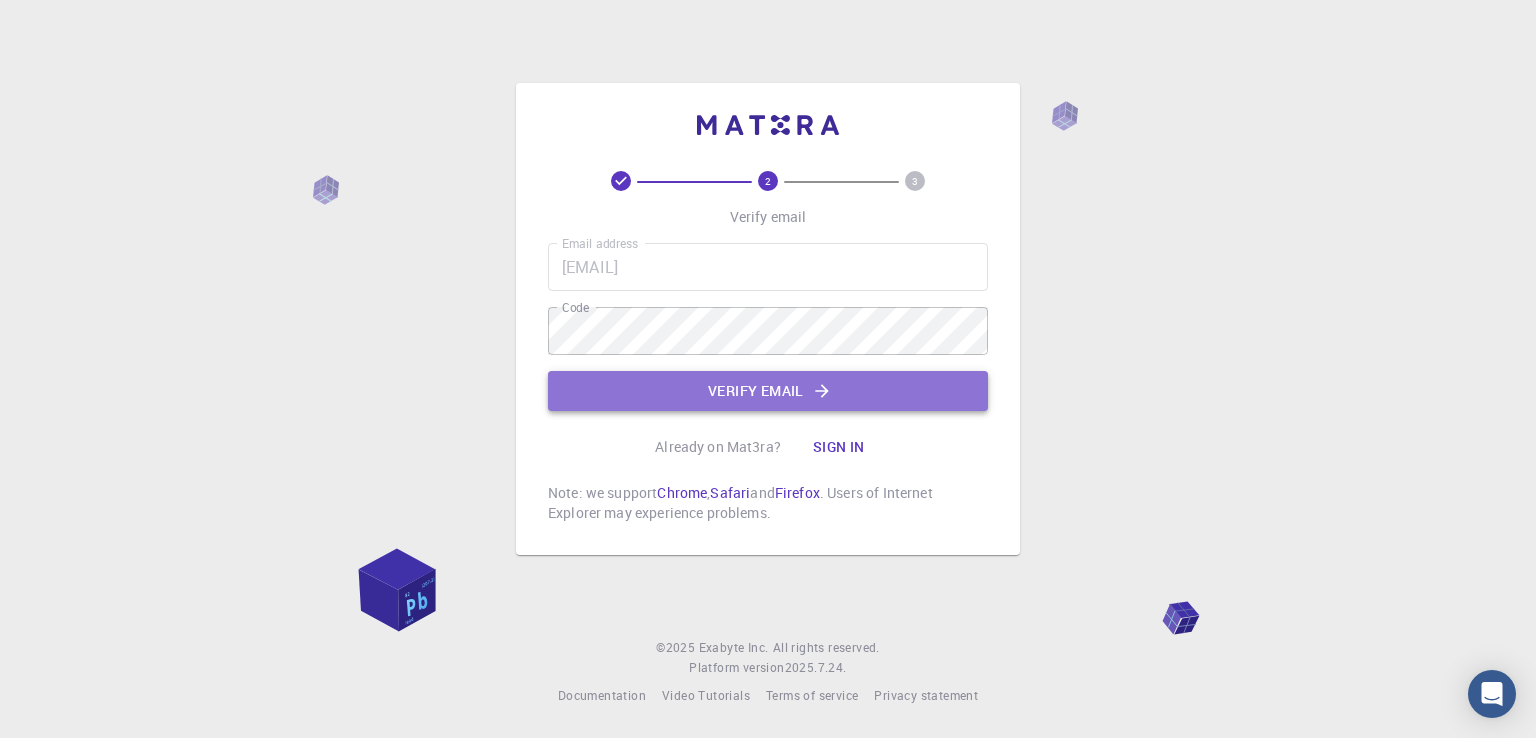 click on "Verify email" 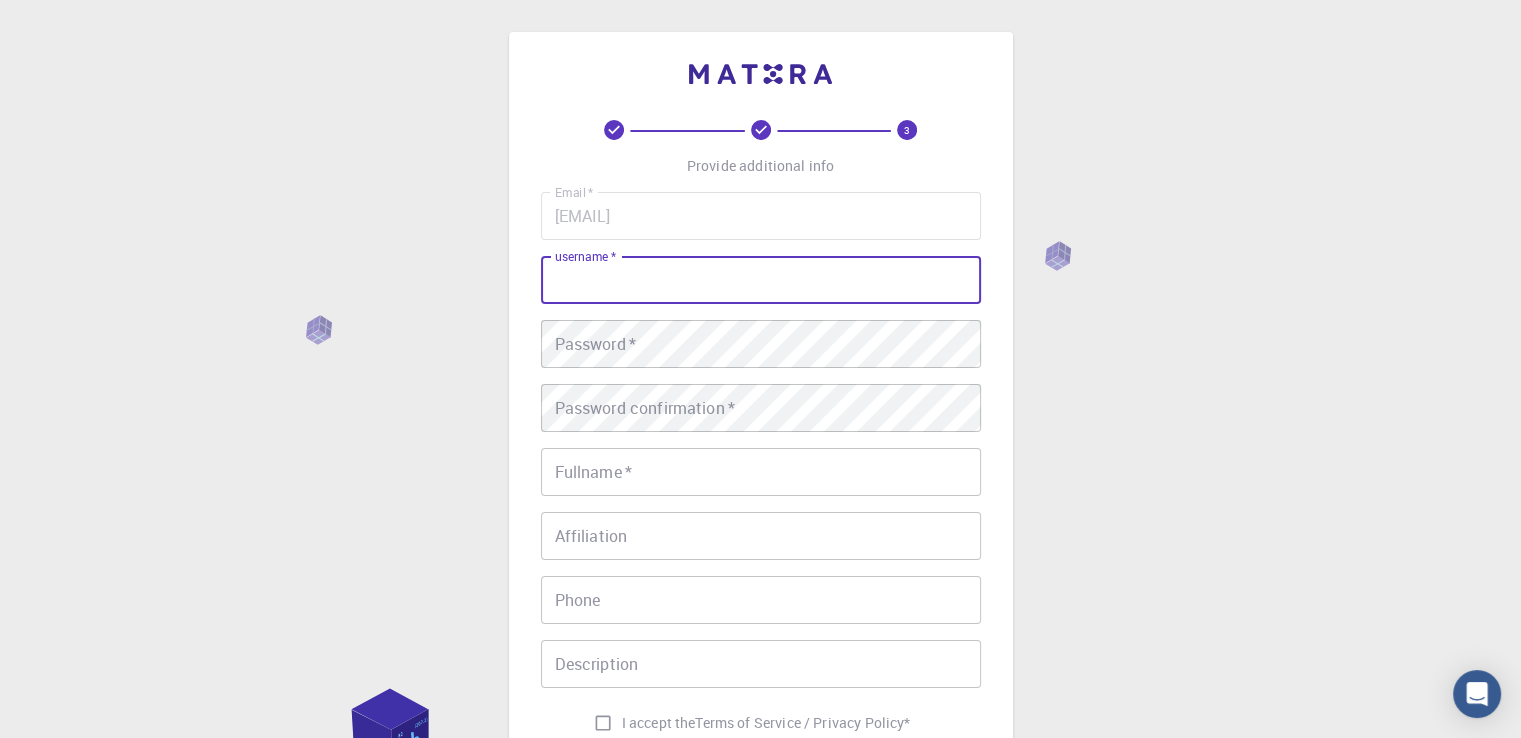 click on "username   *" at bounding box center [761, 280] 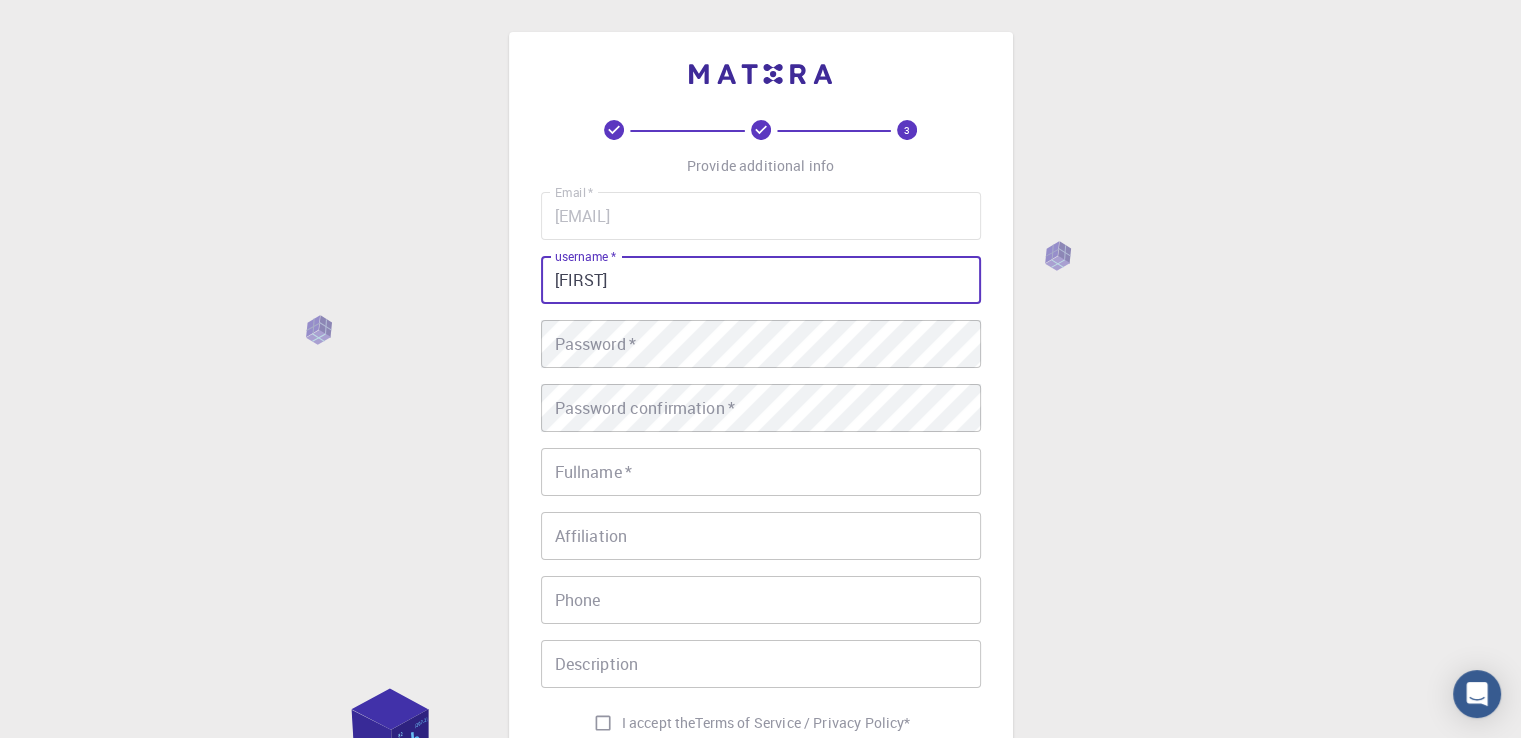 type on "[FIRST]" 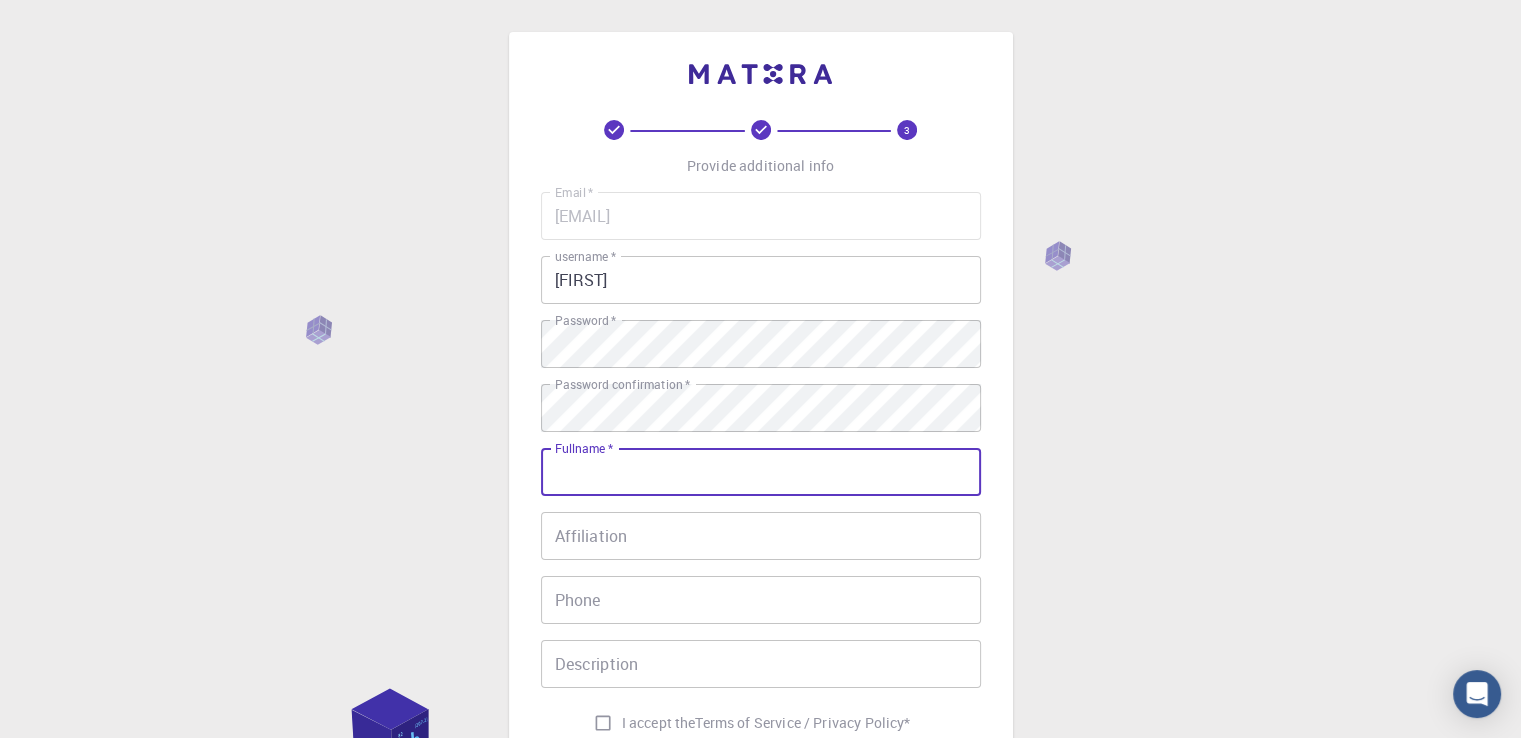 click on "Fullname   *" at bounding box center [761, 472] 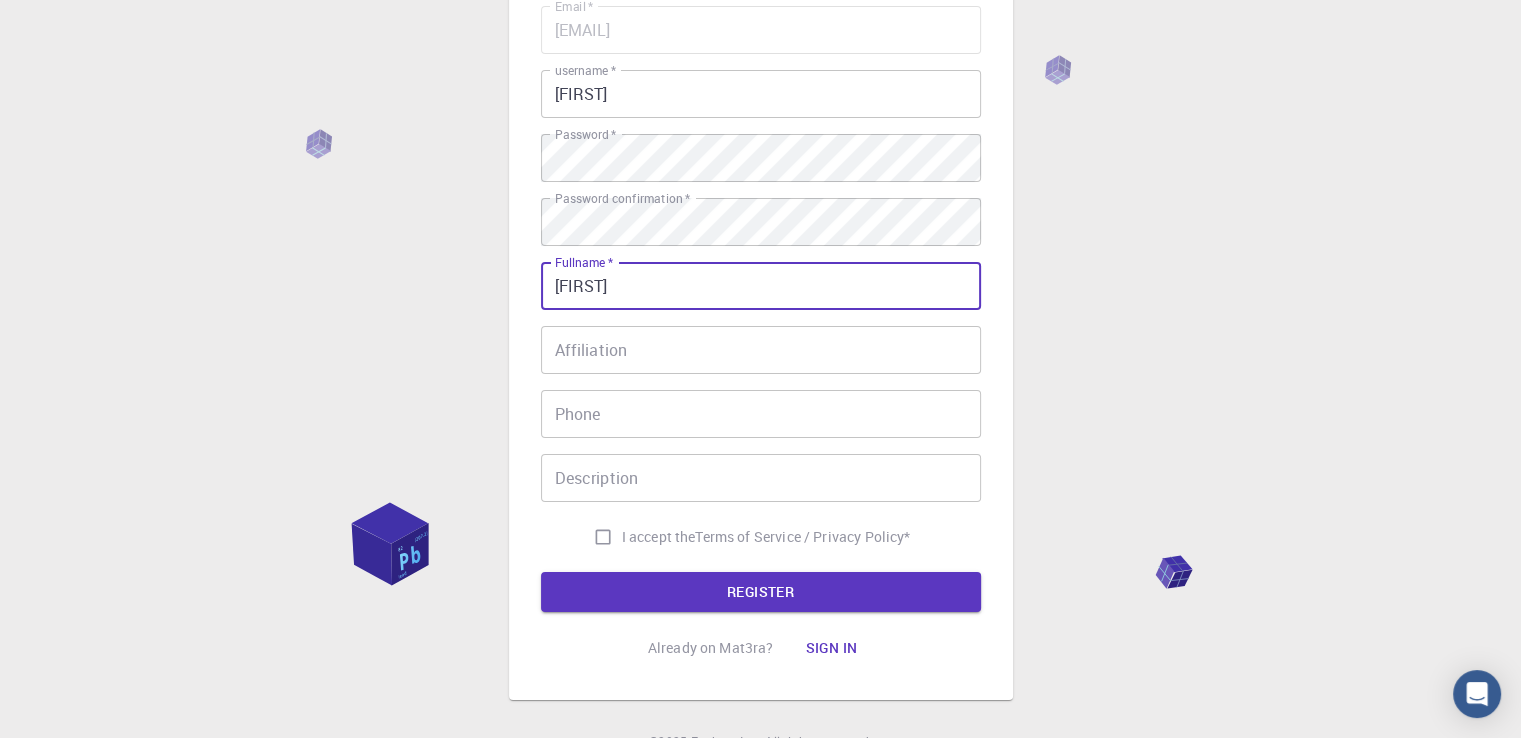scroll, scrollTop: 200, scrollLeft: 0, axis: vertical 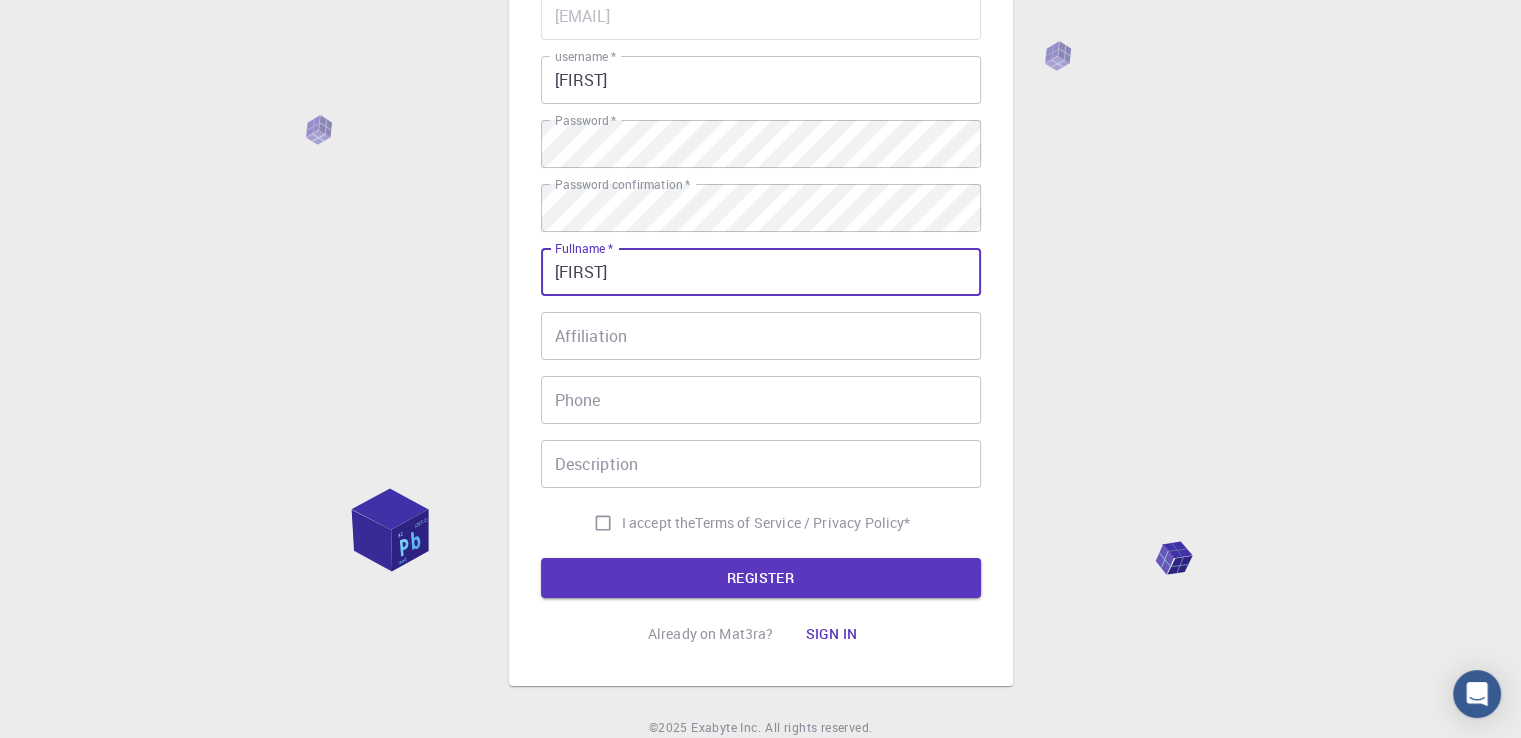 type on "[FIRST]" 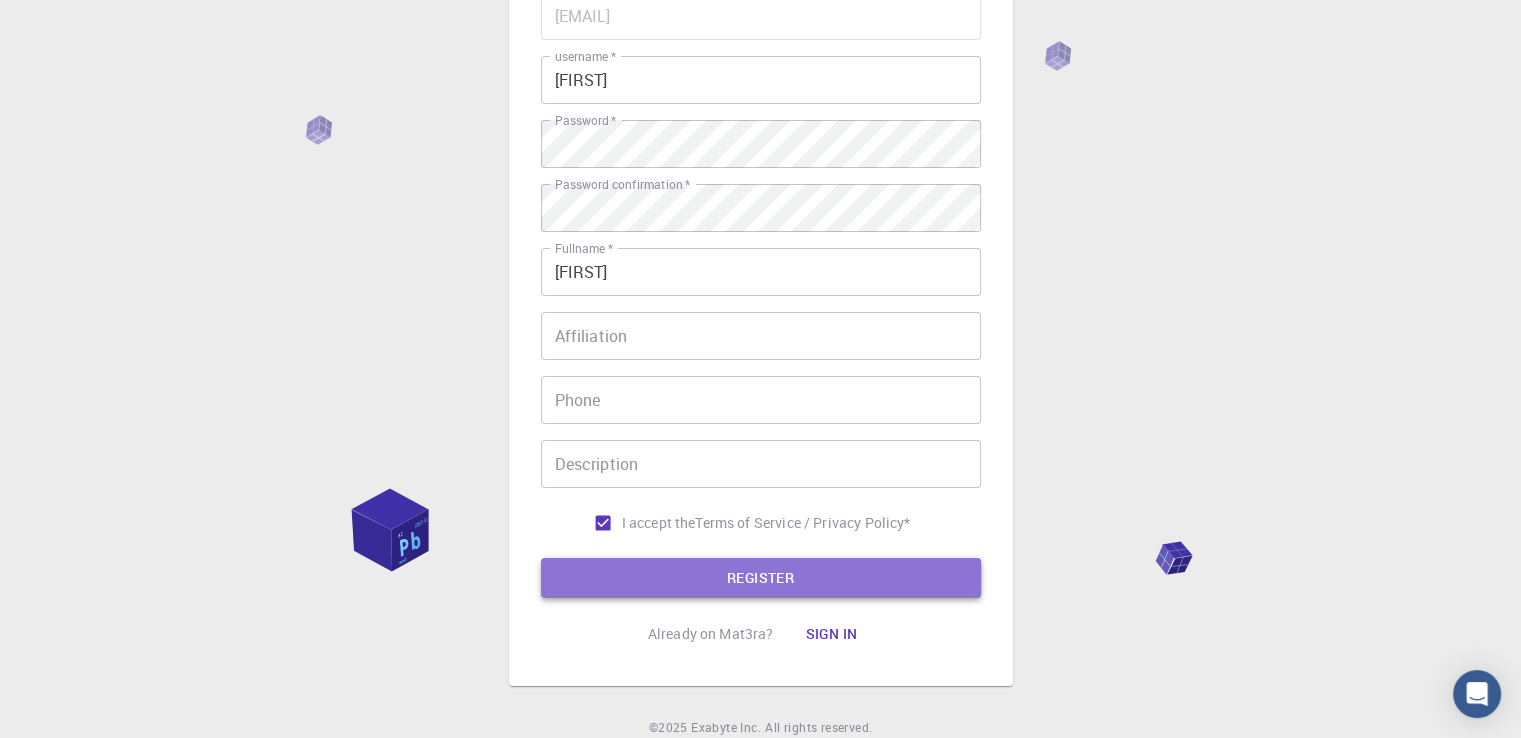 click on "REGISTER" at bounding box center [761, 578] 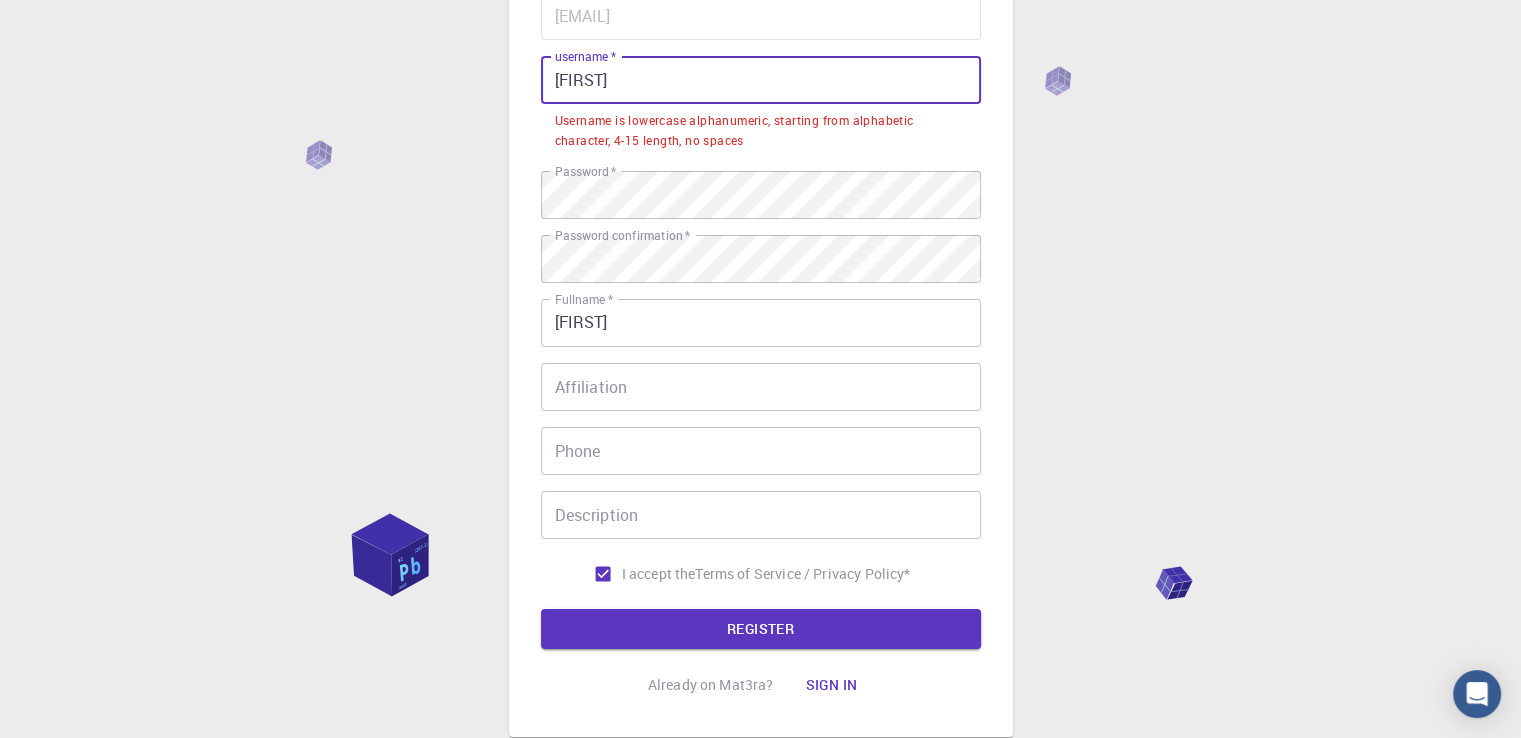 drag, startPoint x: 644, startPoint y: 80, endPoint x: 536, endPoint y: 91, distance: 108.55874 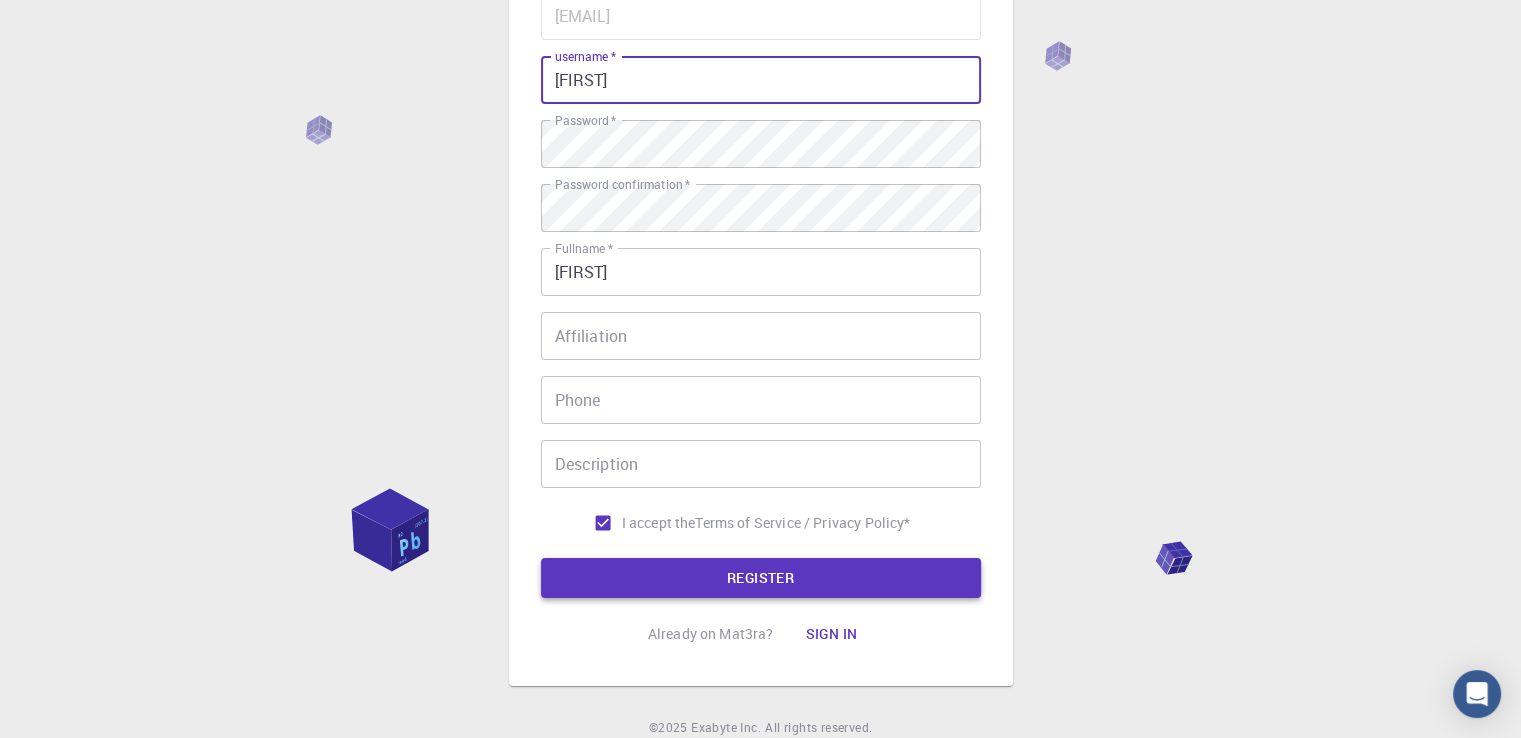 type on "[FIRST]" 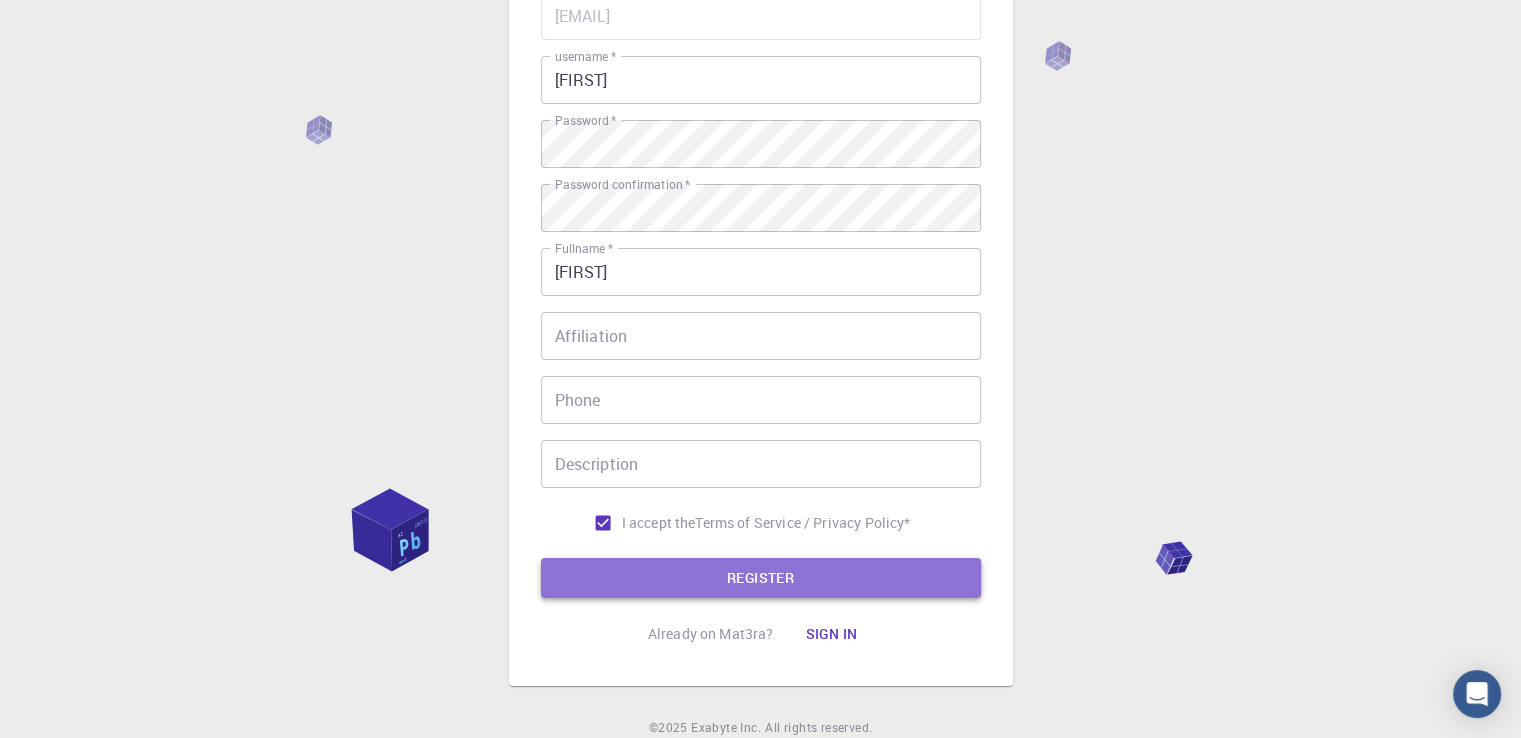 click on "REGISTER" at bounding box center (761, 578) 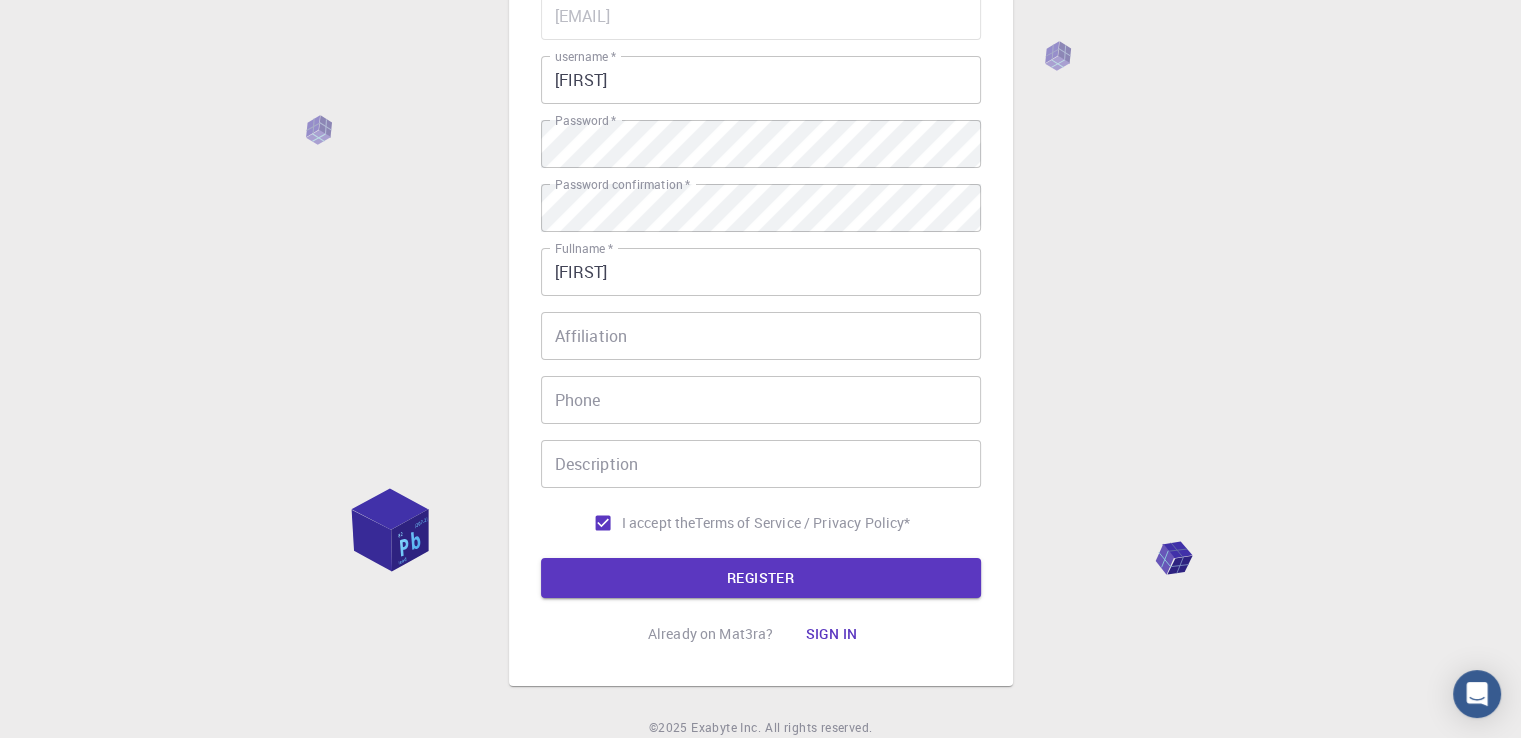 scroll, scrollTop: 0, scrollLeft: 0, axis: both 